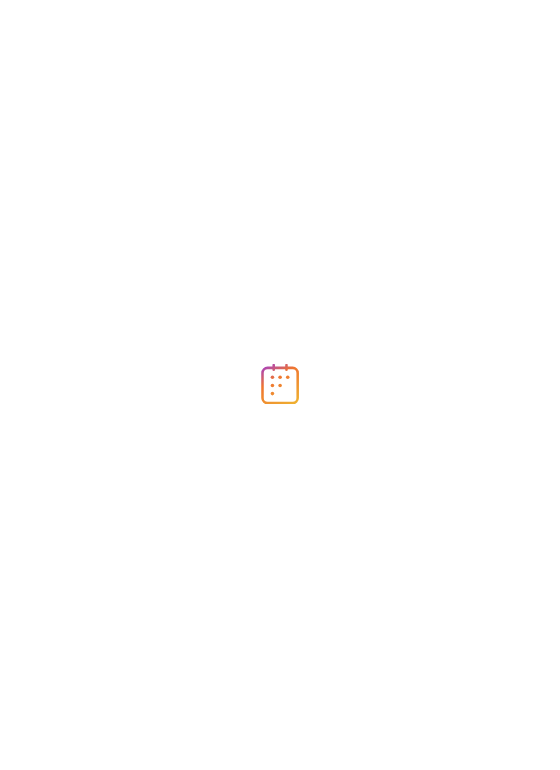 scroll, scrollTop: 0, scrollLeft: 0, axis: both 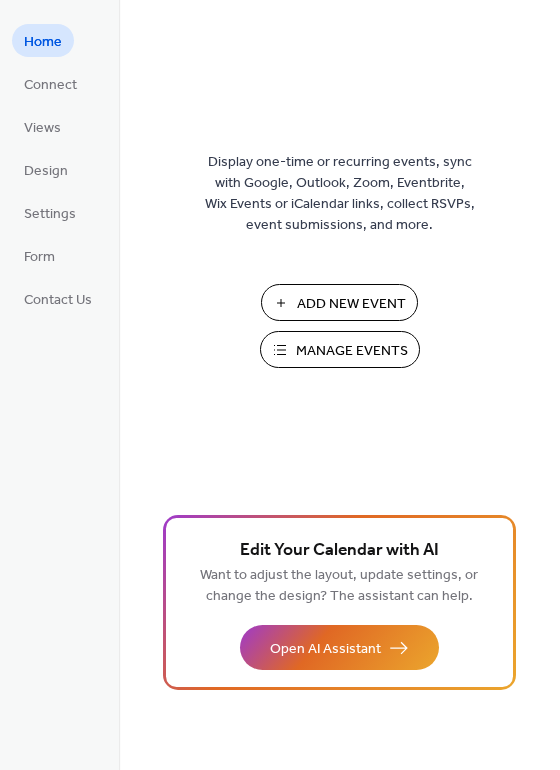 click on "Add New Event" at bounding box center [351, 304] 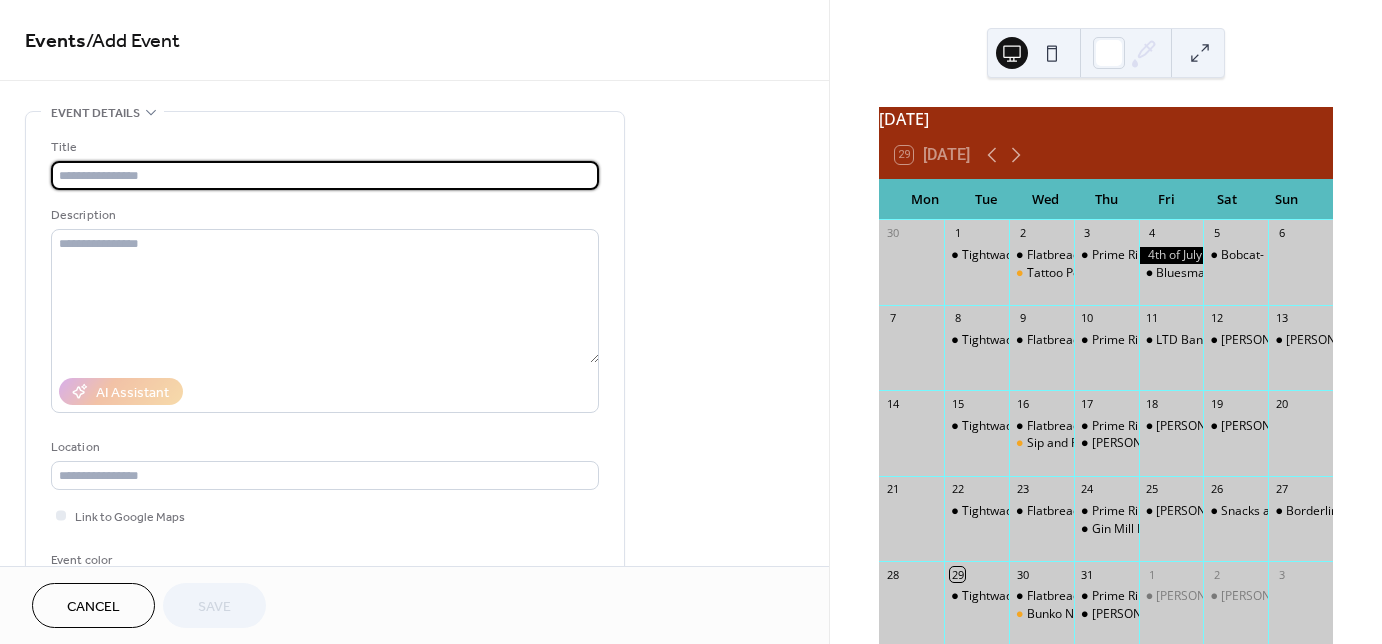 scroll, scrollTop: 0, scrollLeft: 0, axis: both 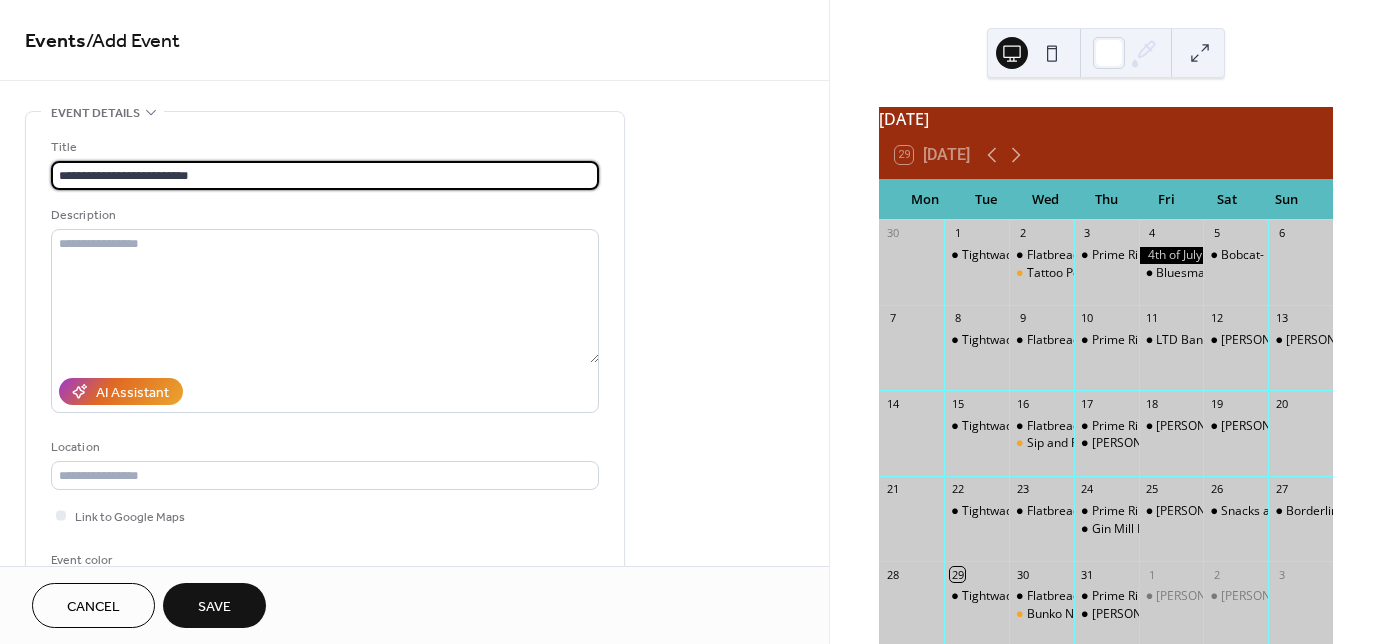 type on "**********" 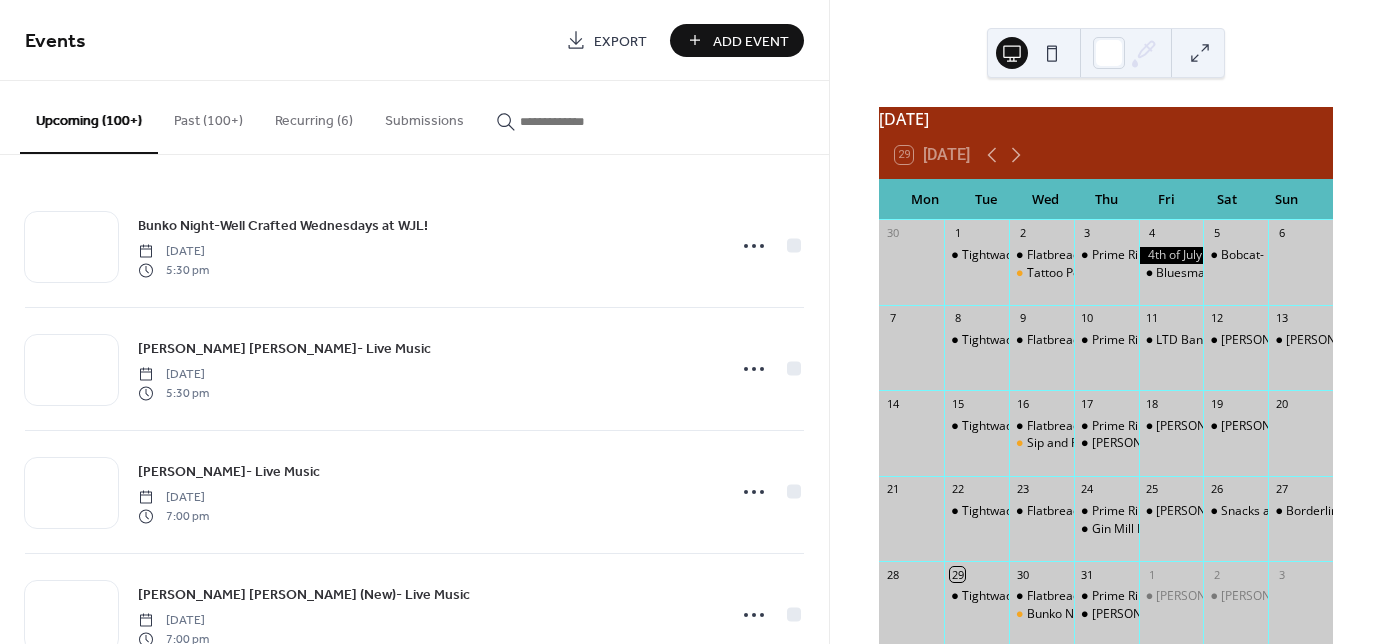 click on "Past (100+)" at bounding box center (208, 116) 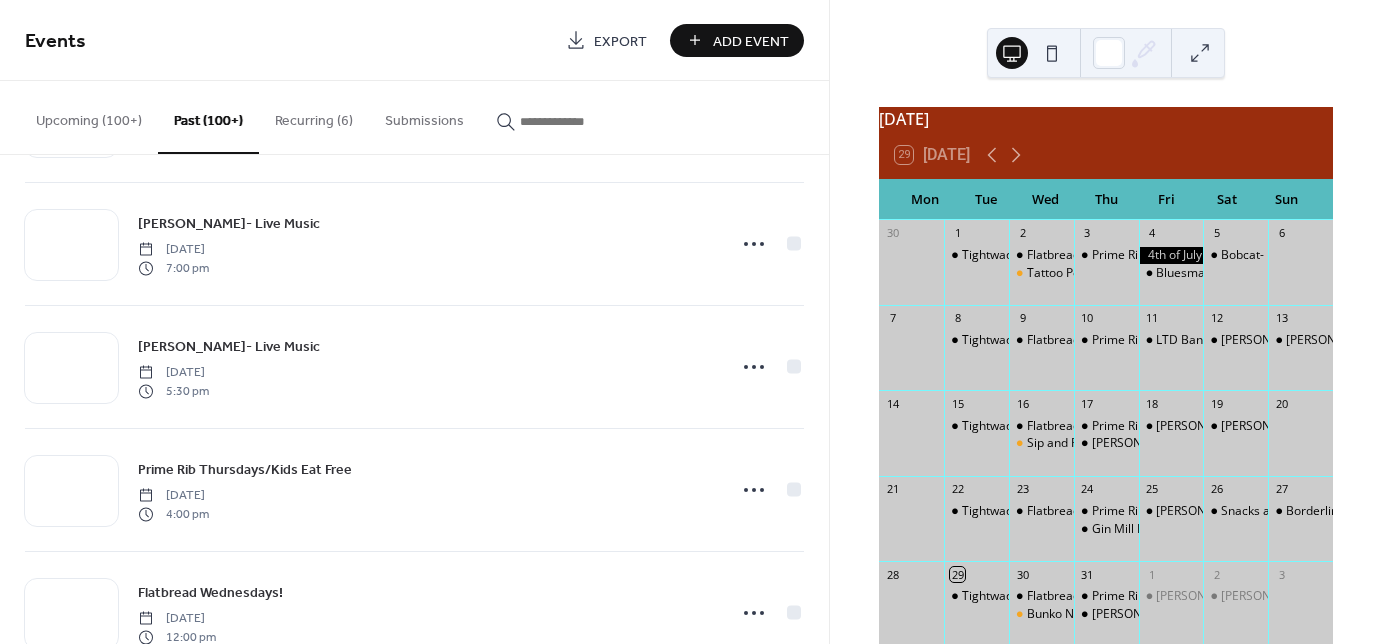 scroll, scrollTop: 21673, scrollLeft: 0, axis: vertical 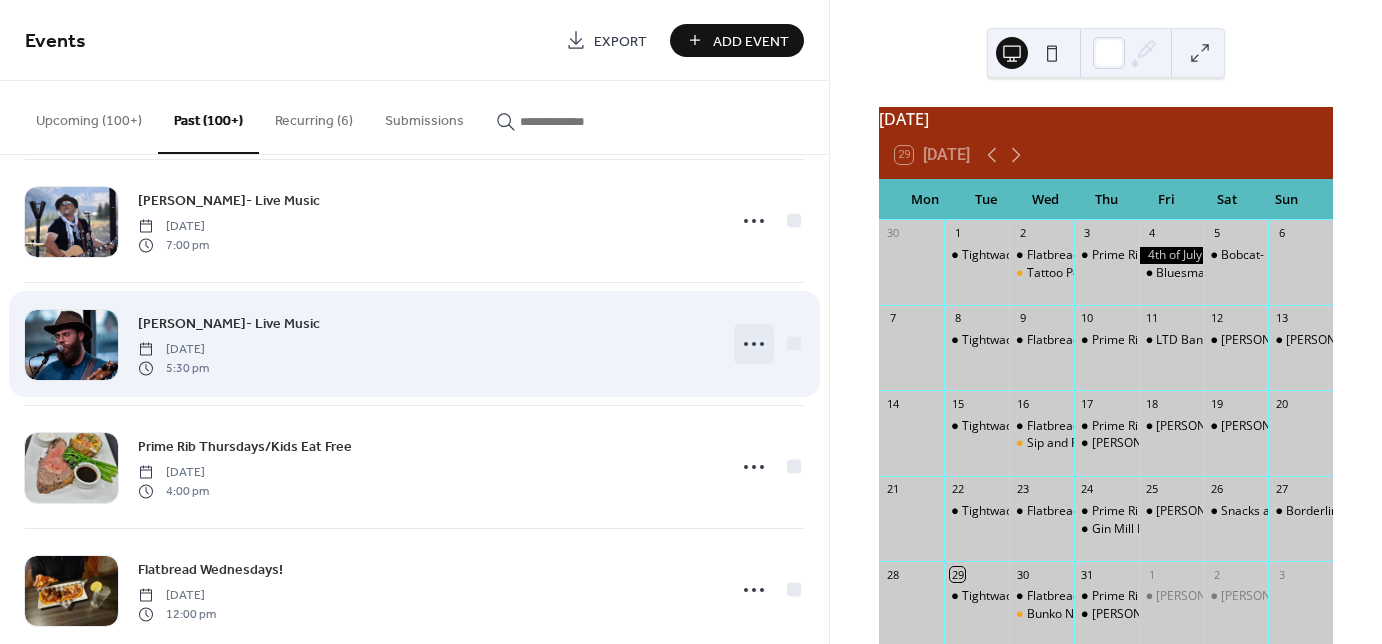 click 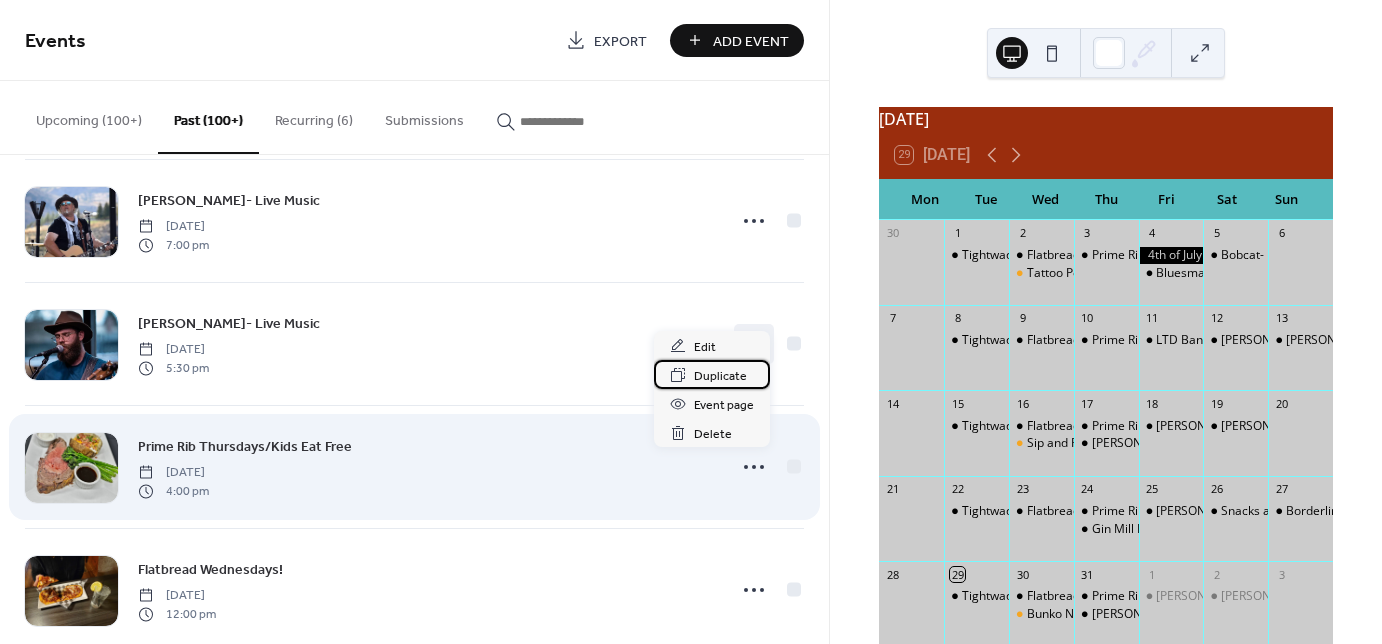 click on "Duplicate" at bounding box center (720, 376) 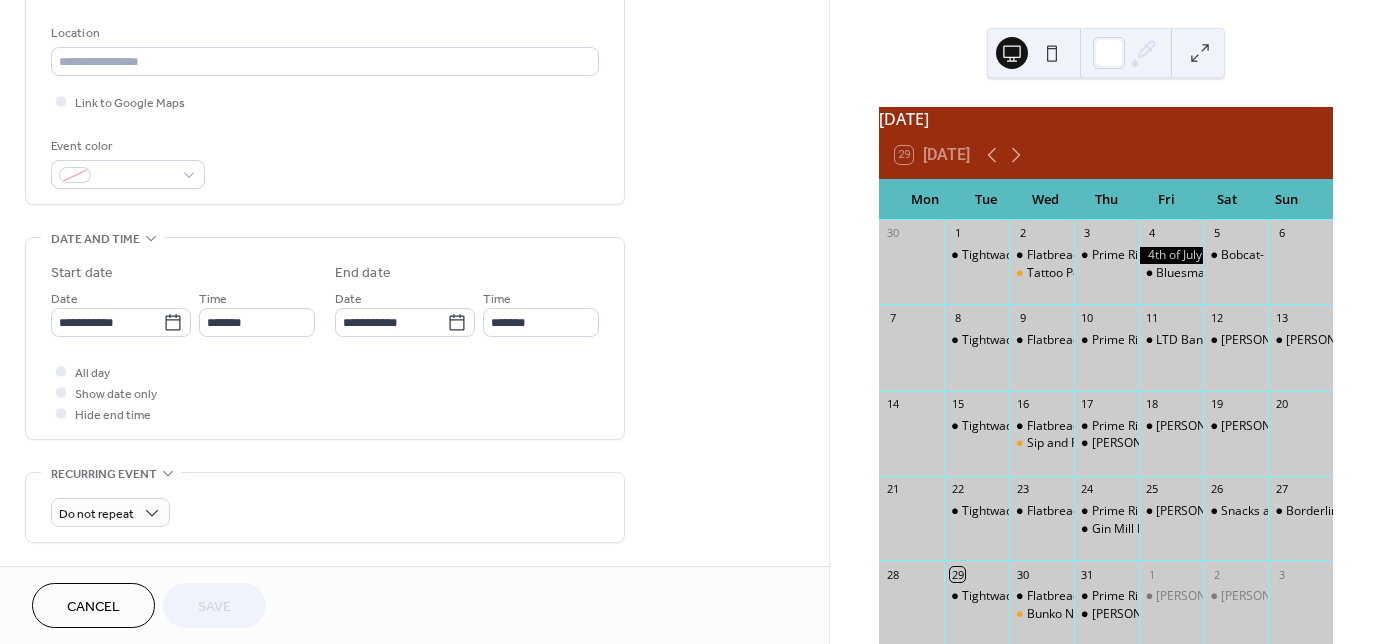scroll, scrollTop: 480, scrollLeft: 0, axis: vertical 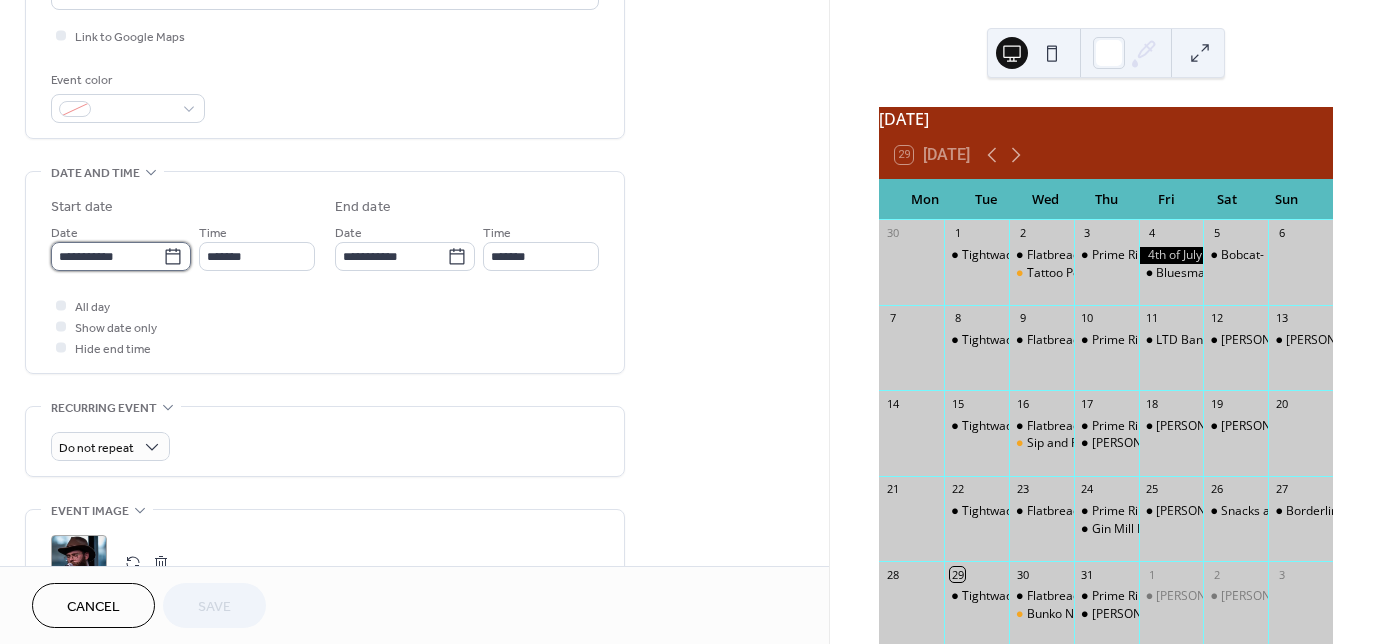 click on "**********" at bounding box center (107, 256) 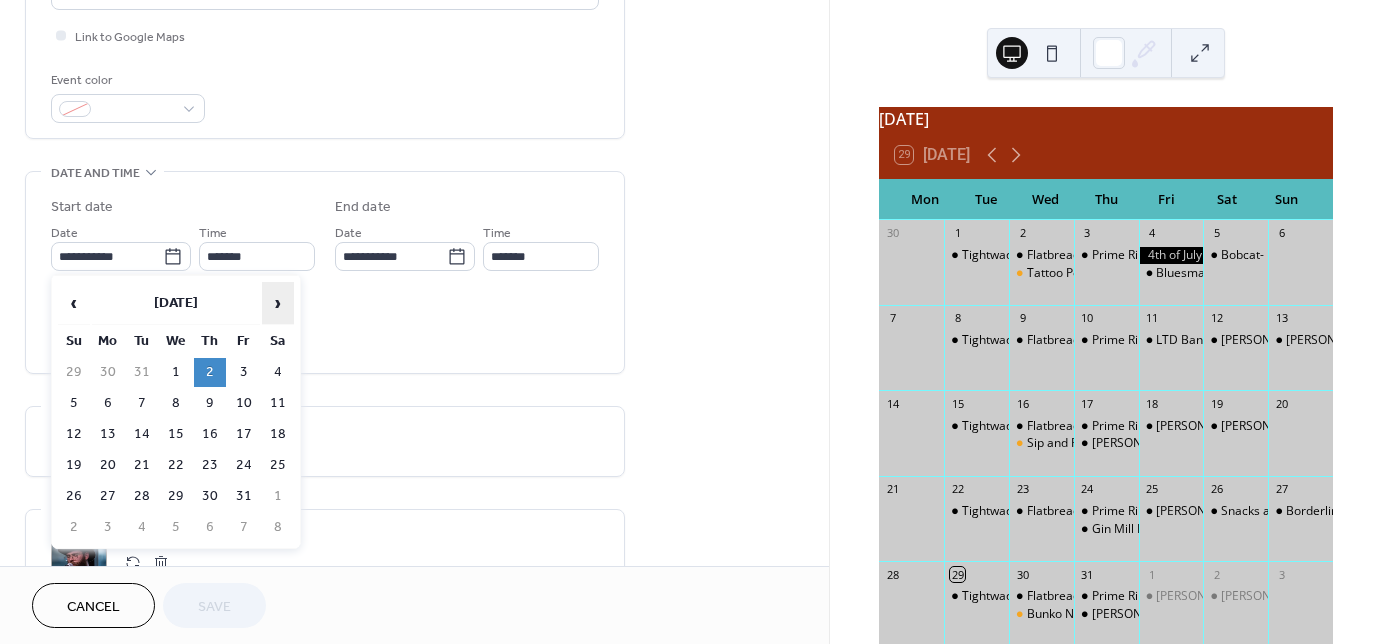 click on "›" at bounding box center (278, 303) 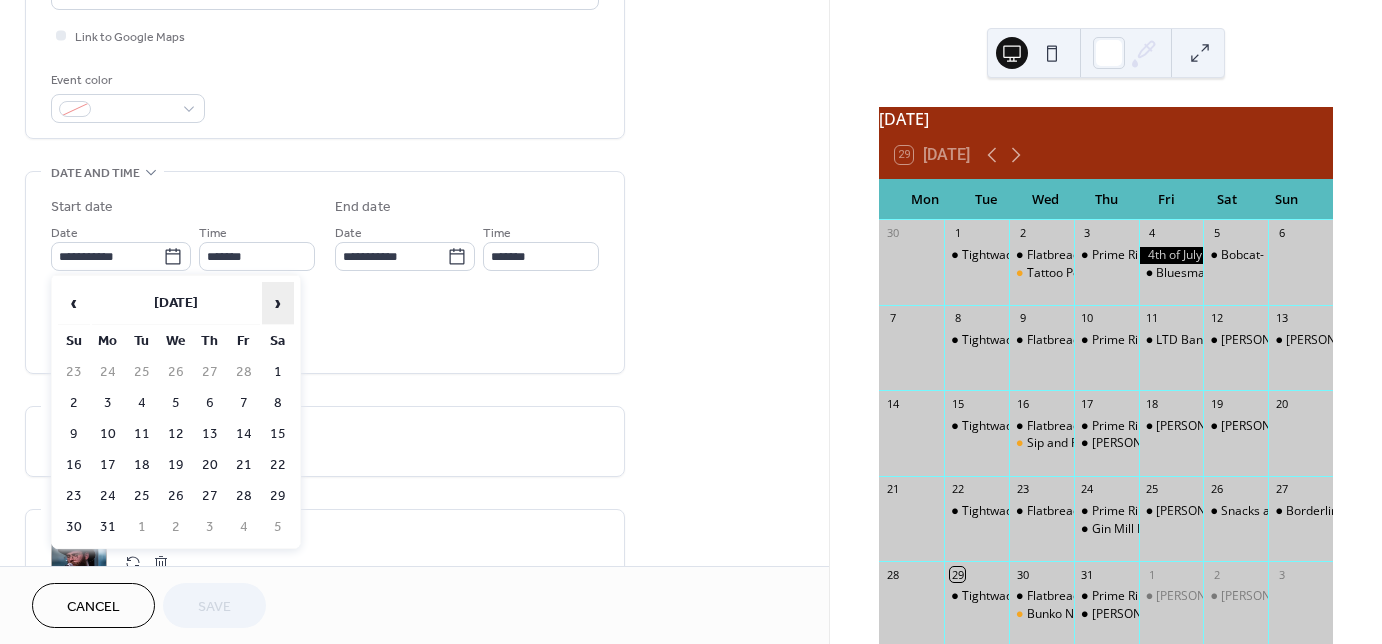 click on "›" at bounding box center [278, 303] 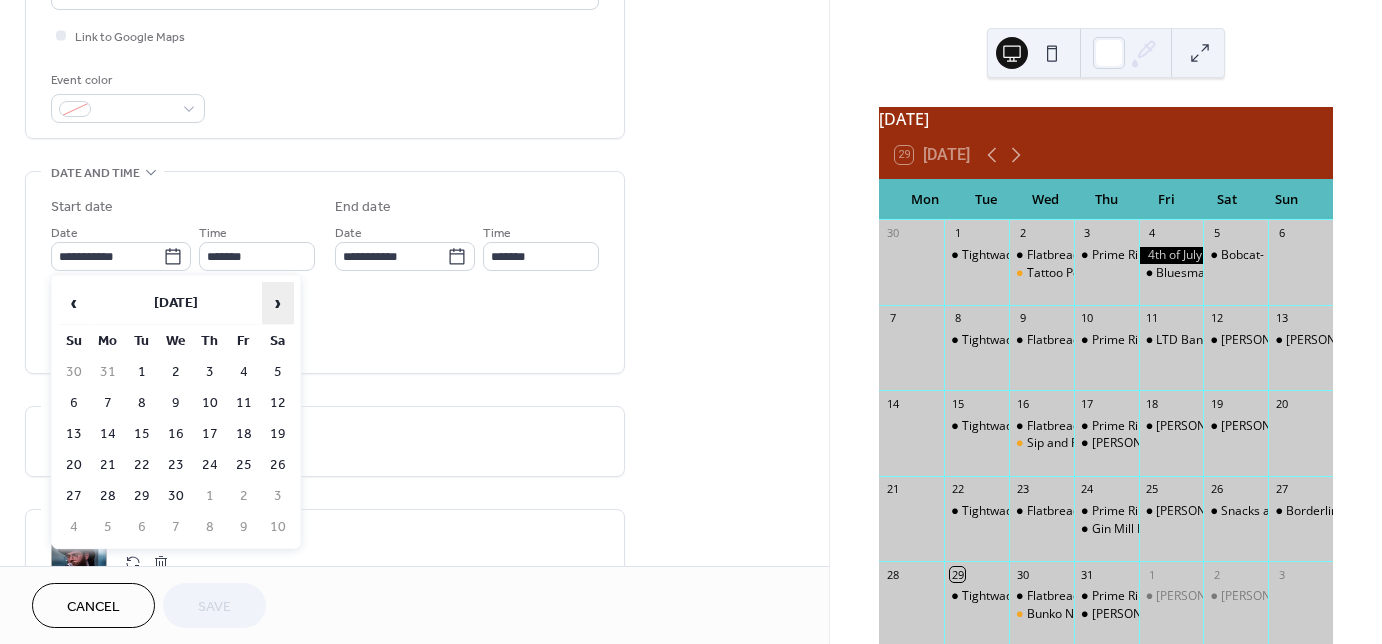 click on "›" at bounding box center (278, 303) 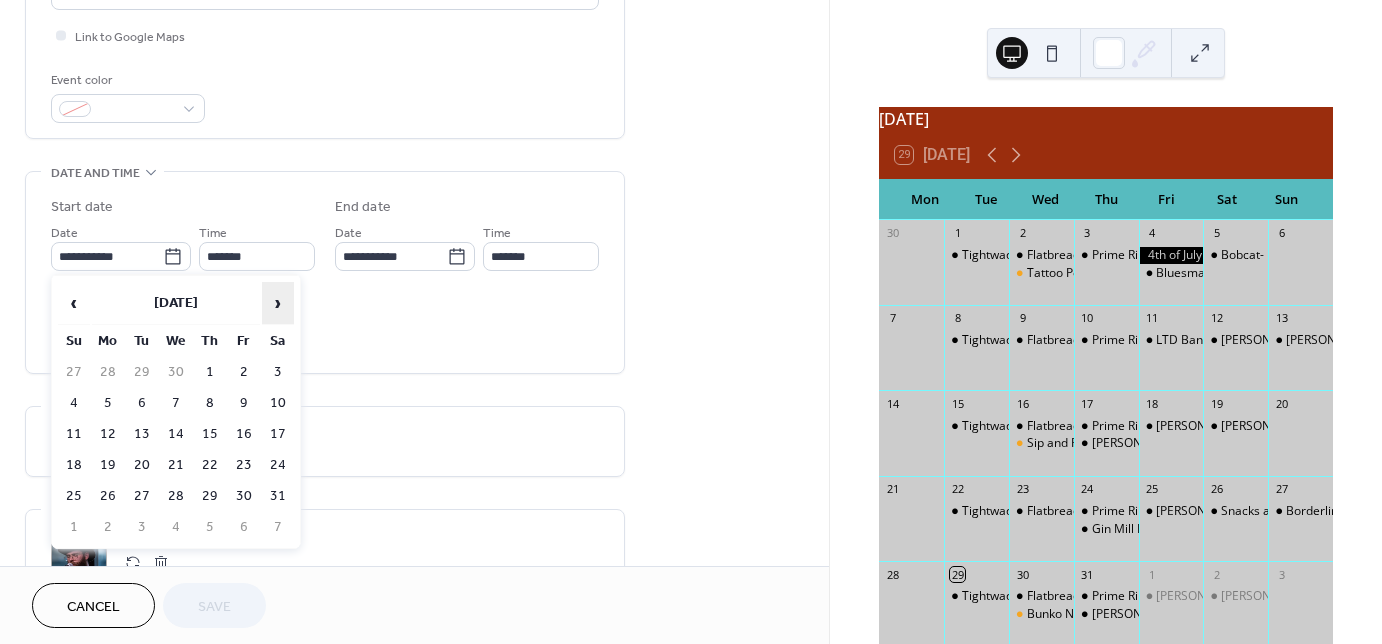 click on "›" at bounding box center [278, 303] 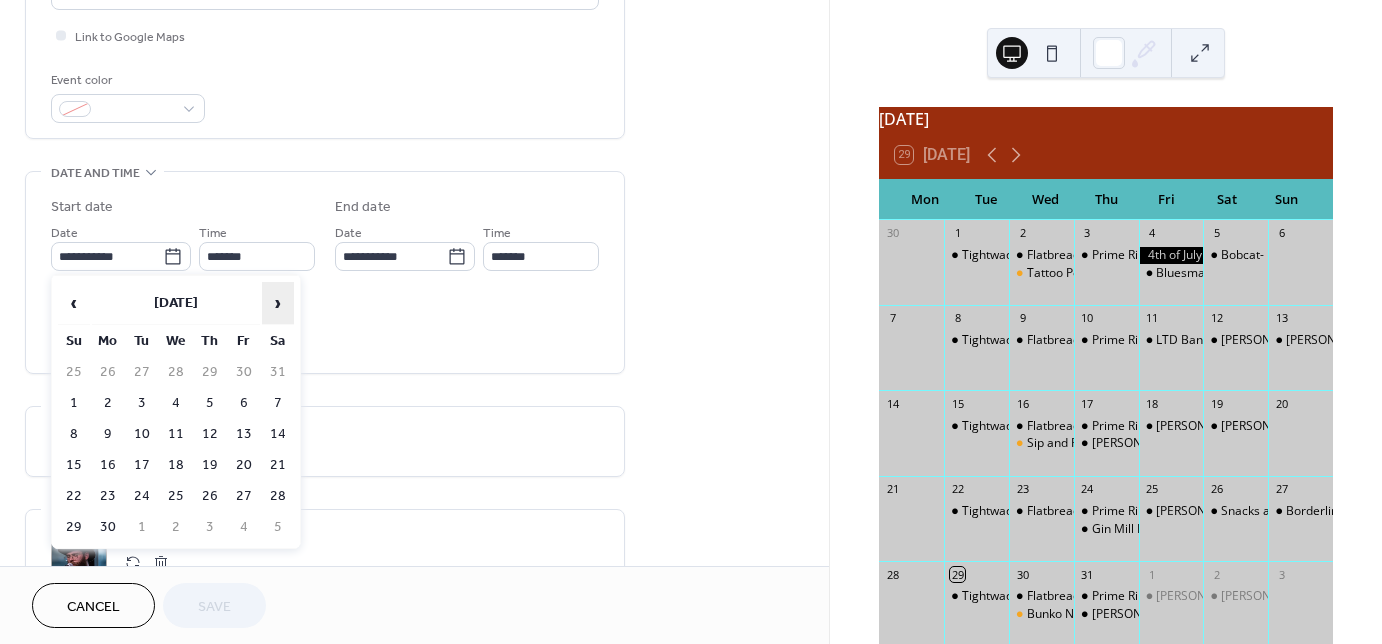 click on "›" at bounding box center (278, 303) 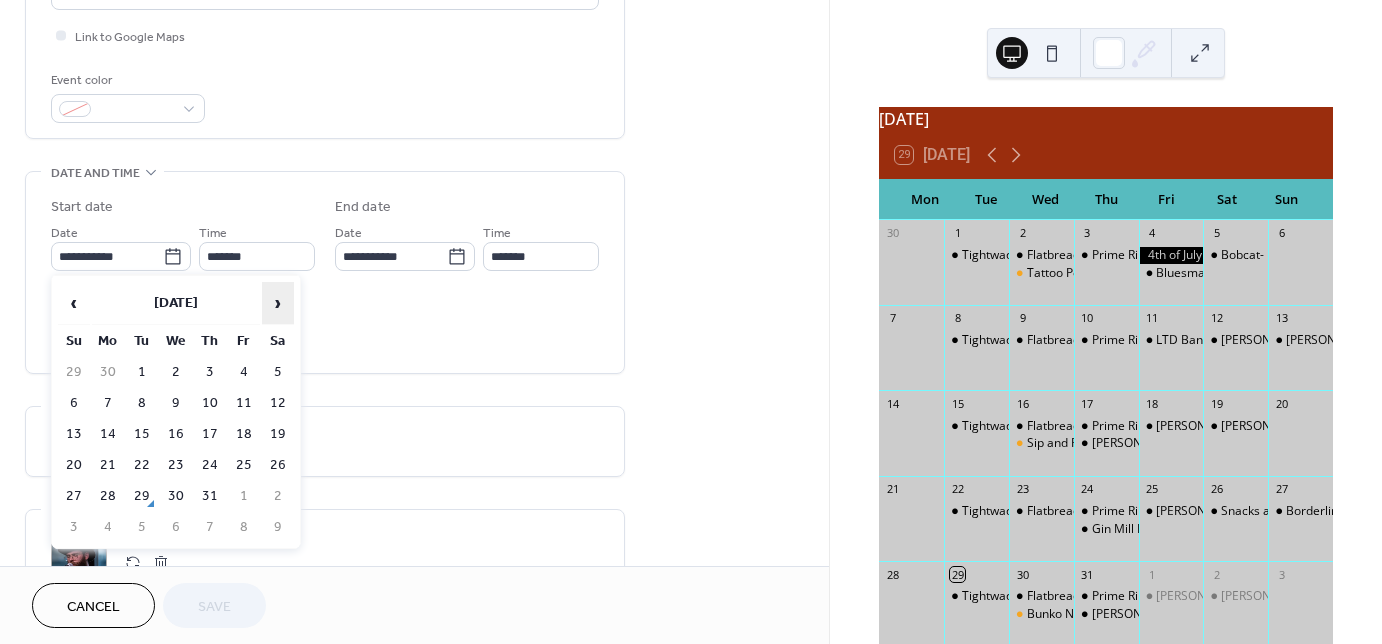 click on "›" at bounding box center [278, 303] 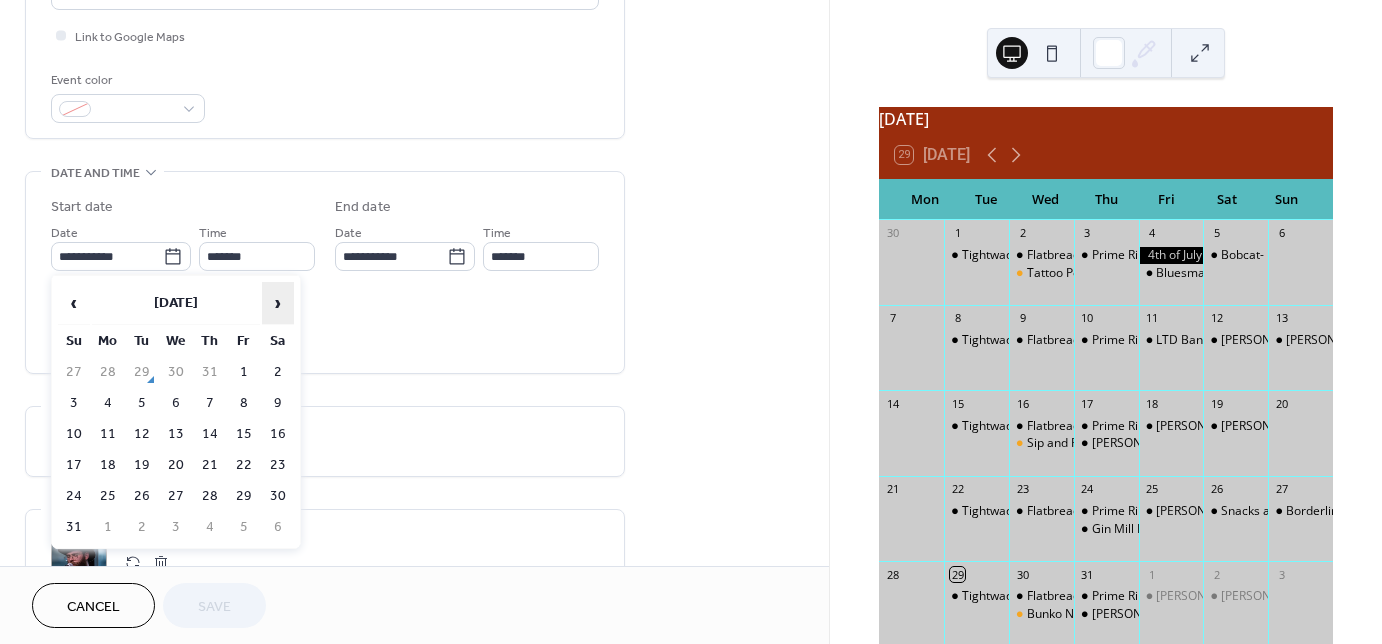 click on "›" at bounding box center [278, 303] 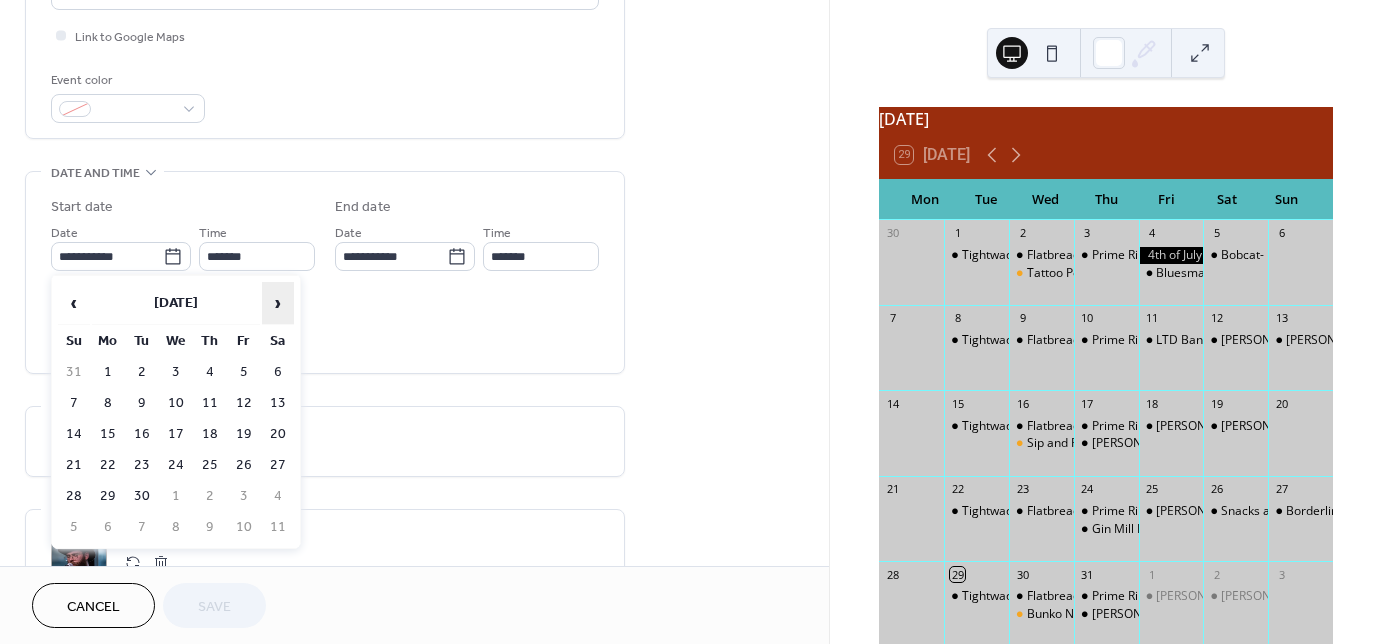 click on "›" at bounding box center [278, 303] 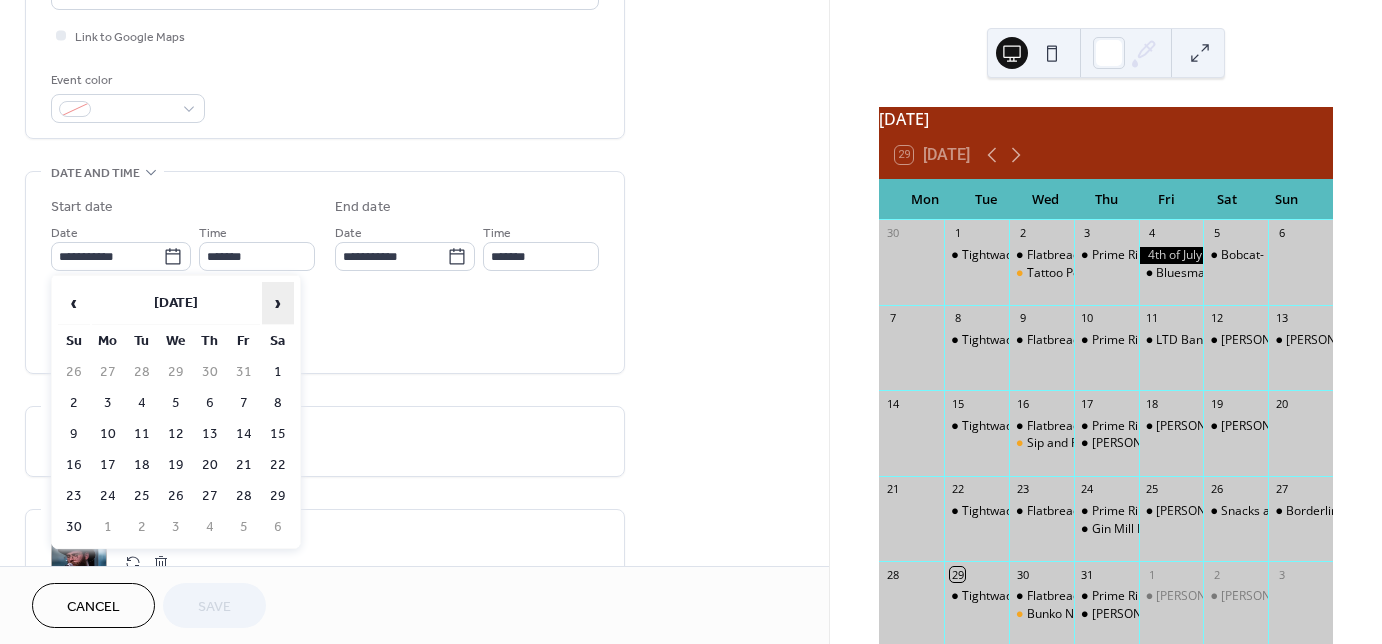 click on "›" at bounding box center [278, 303] 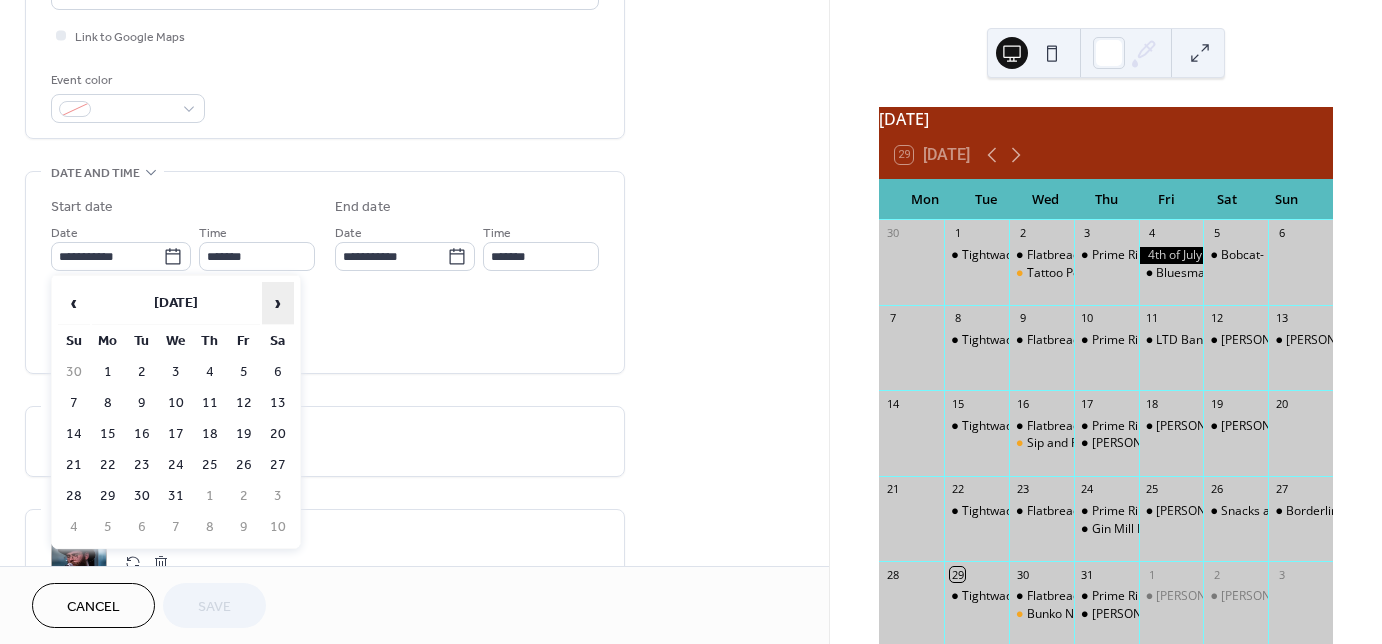 click on "›" at bounding box center (278, 303) 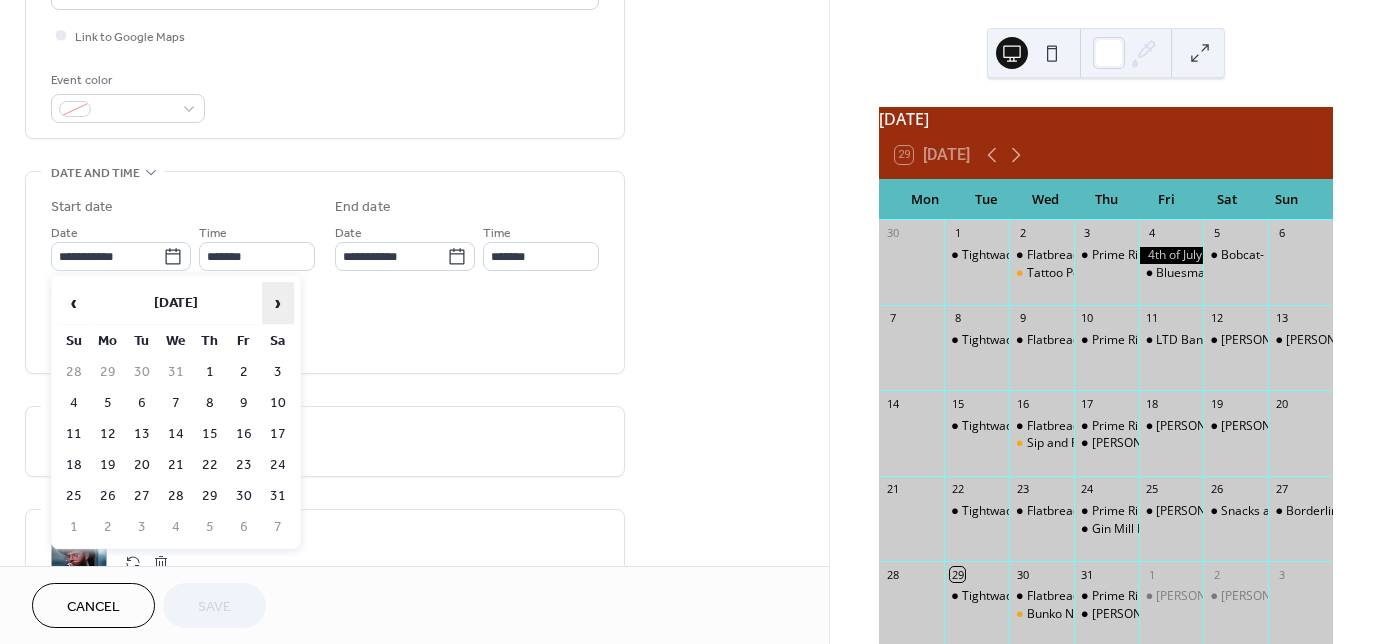 click on "›" at bounding box center (278, 303) 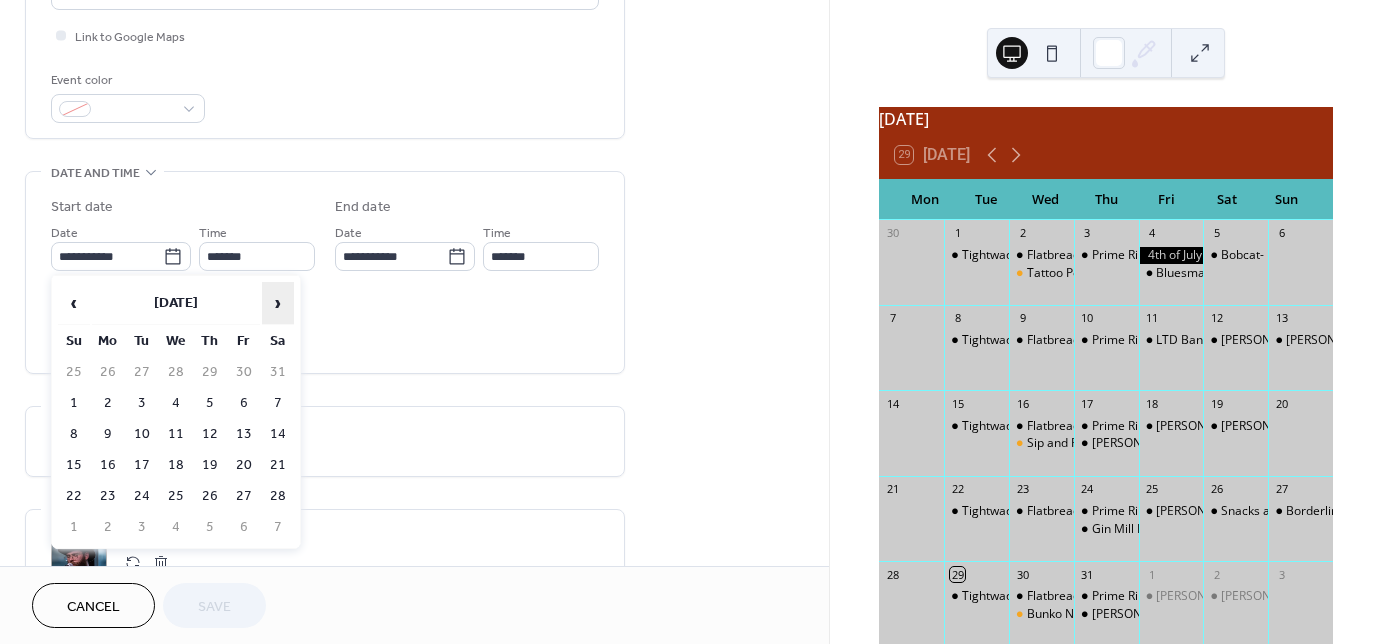 click on "›" at bounding box center (278, 303) 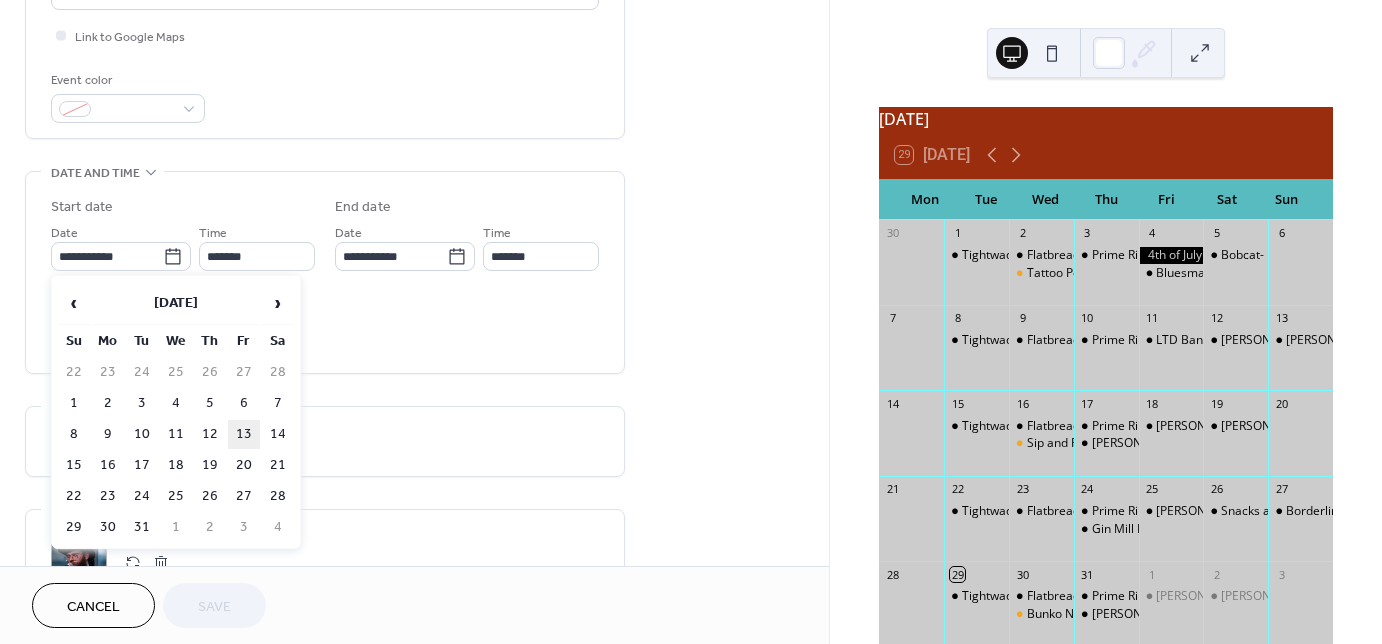 click on "13" at bounding box center (244, 434) 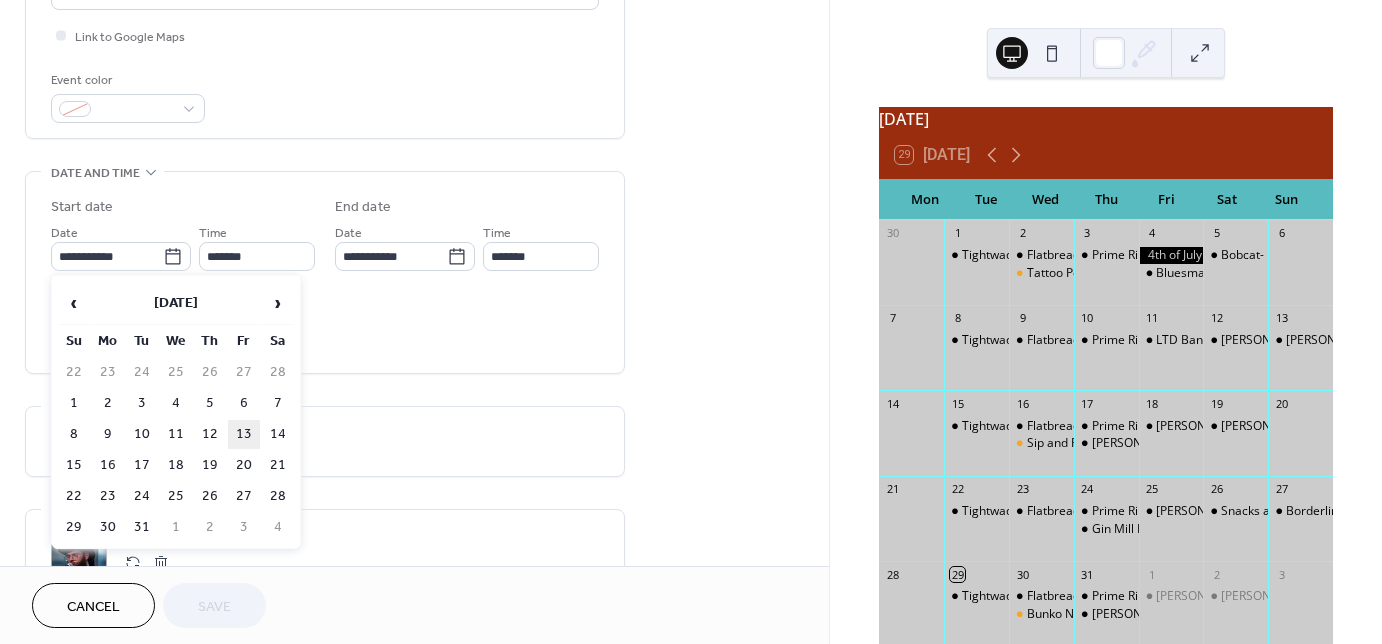 type on "**********" 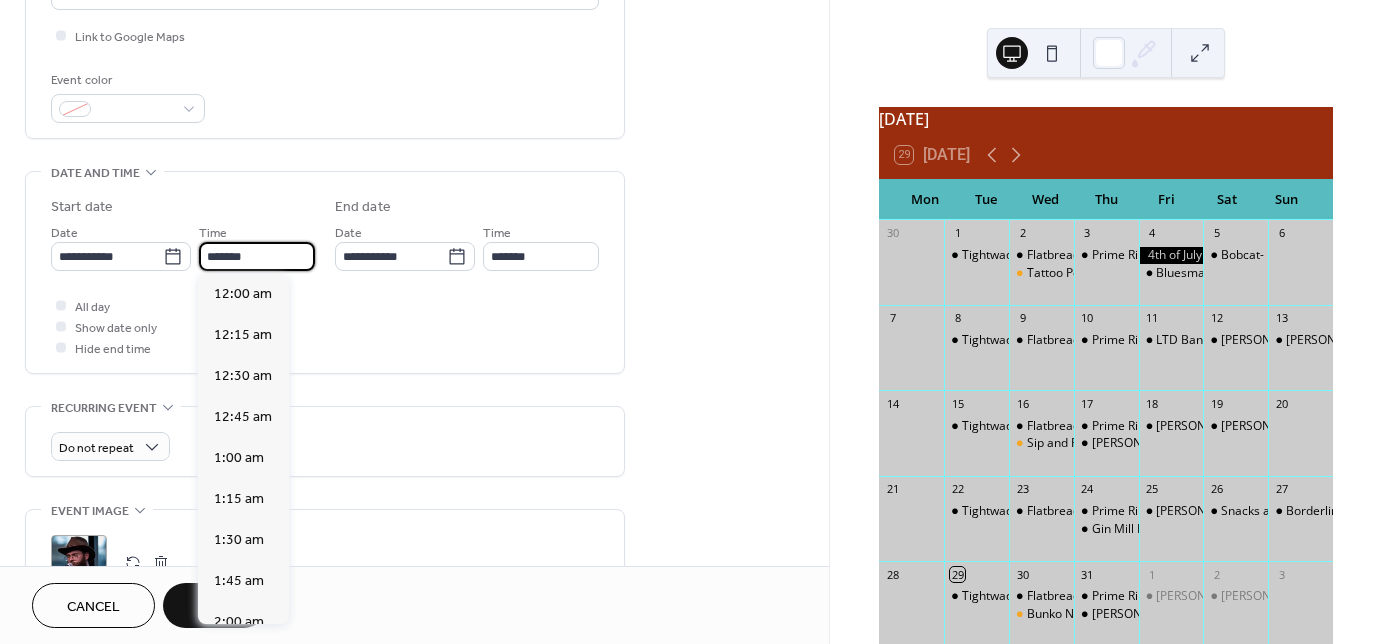 click on "*******" at bounding box center (257, 256) 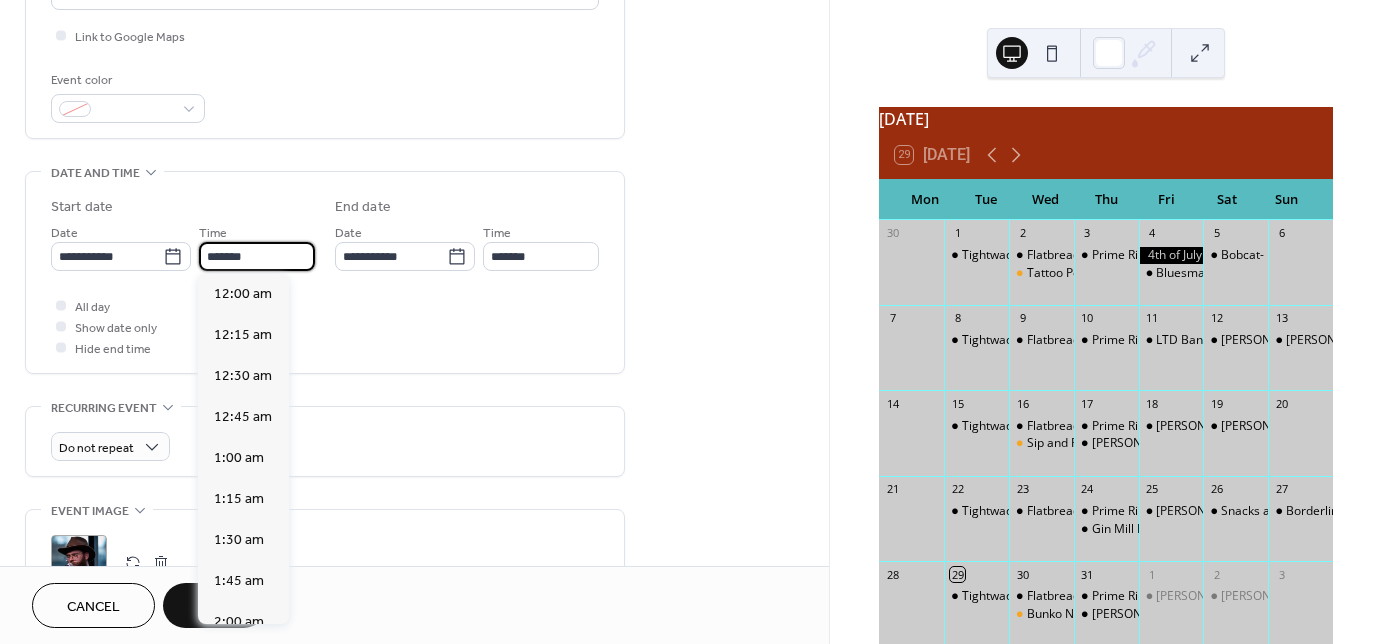 scroll, scrollTop: 2870, scrollLeft: 0, axis: vertical 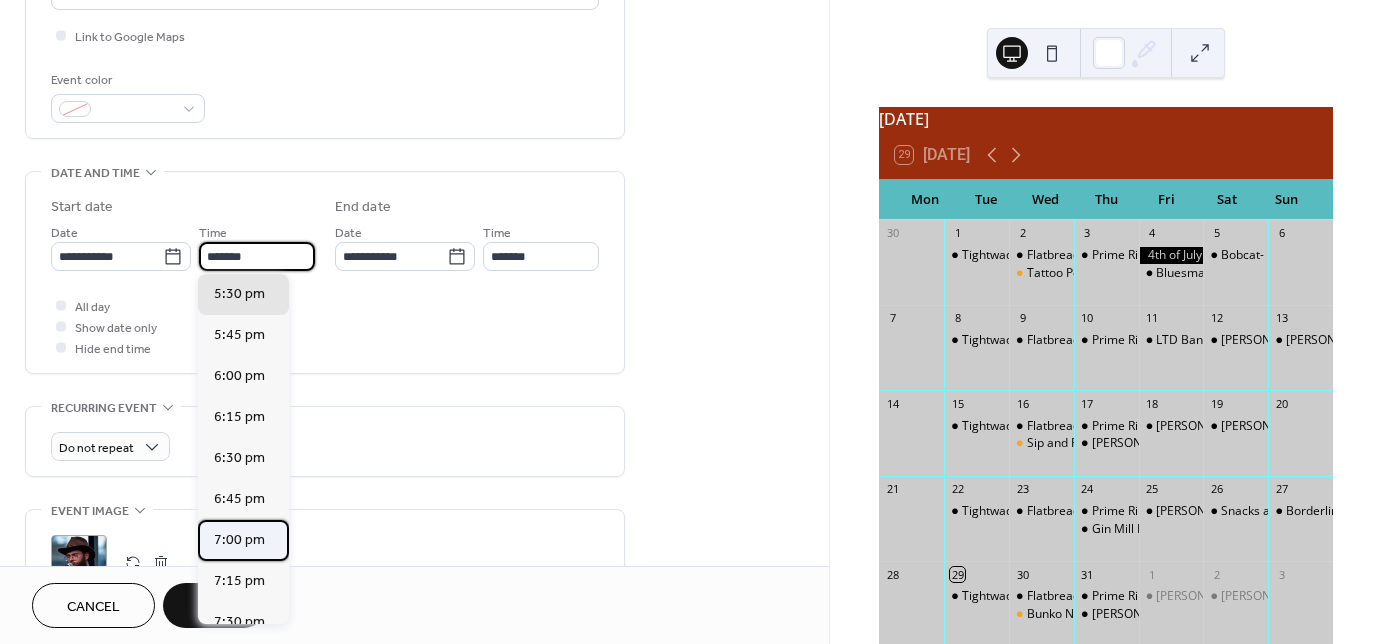 click on "7:00 pm" at bounding box center (239, 540) 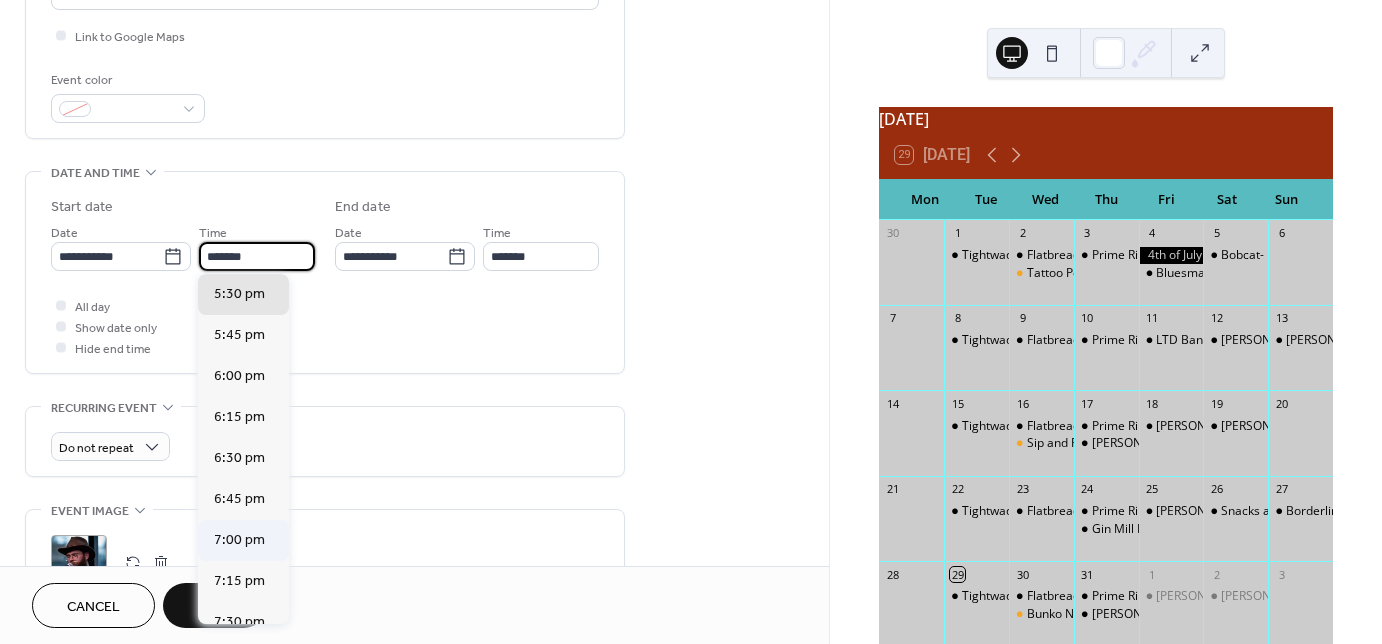 type on "*******" 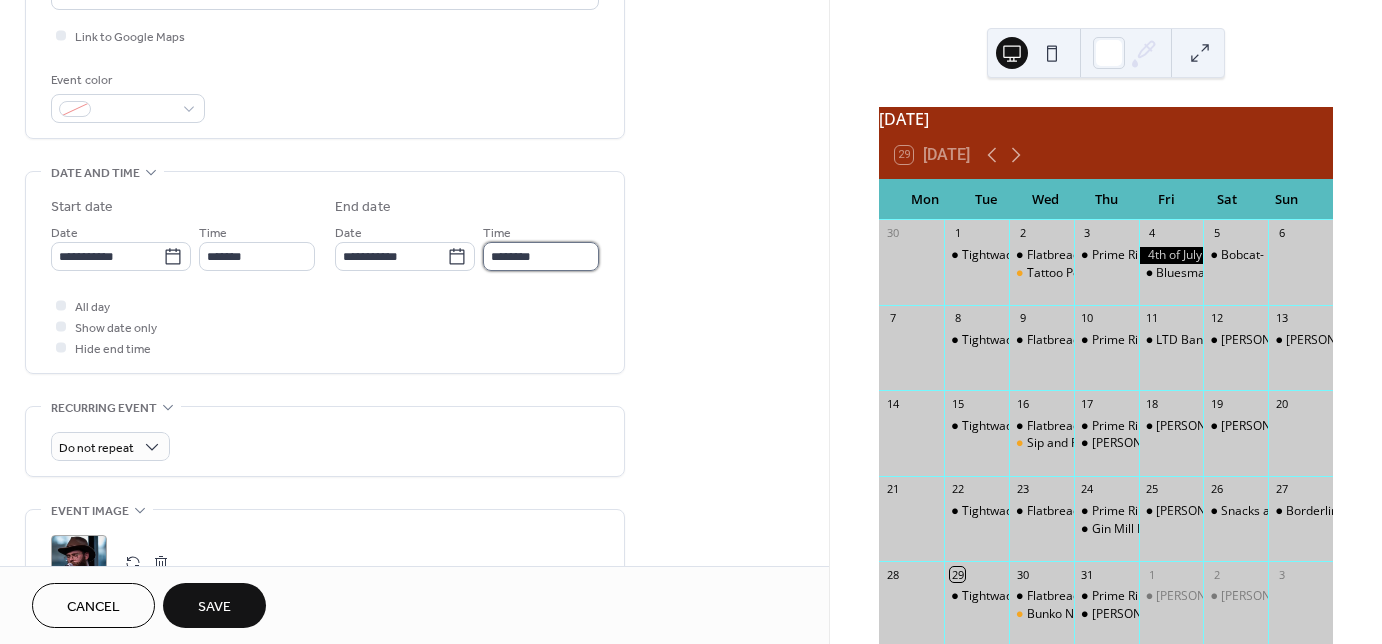 click on "********" at bounding box center (541, 256) 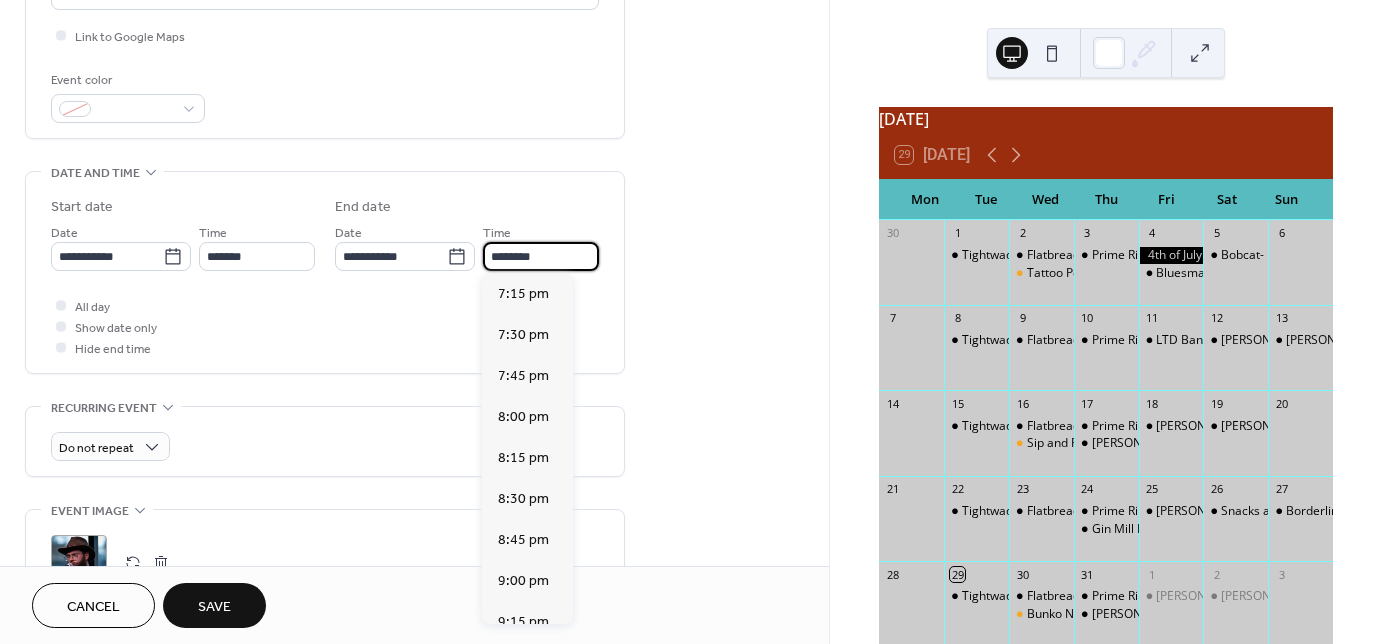 scroll, scrollTop: 428, scrollLeft: 0, axis: vertical 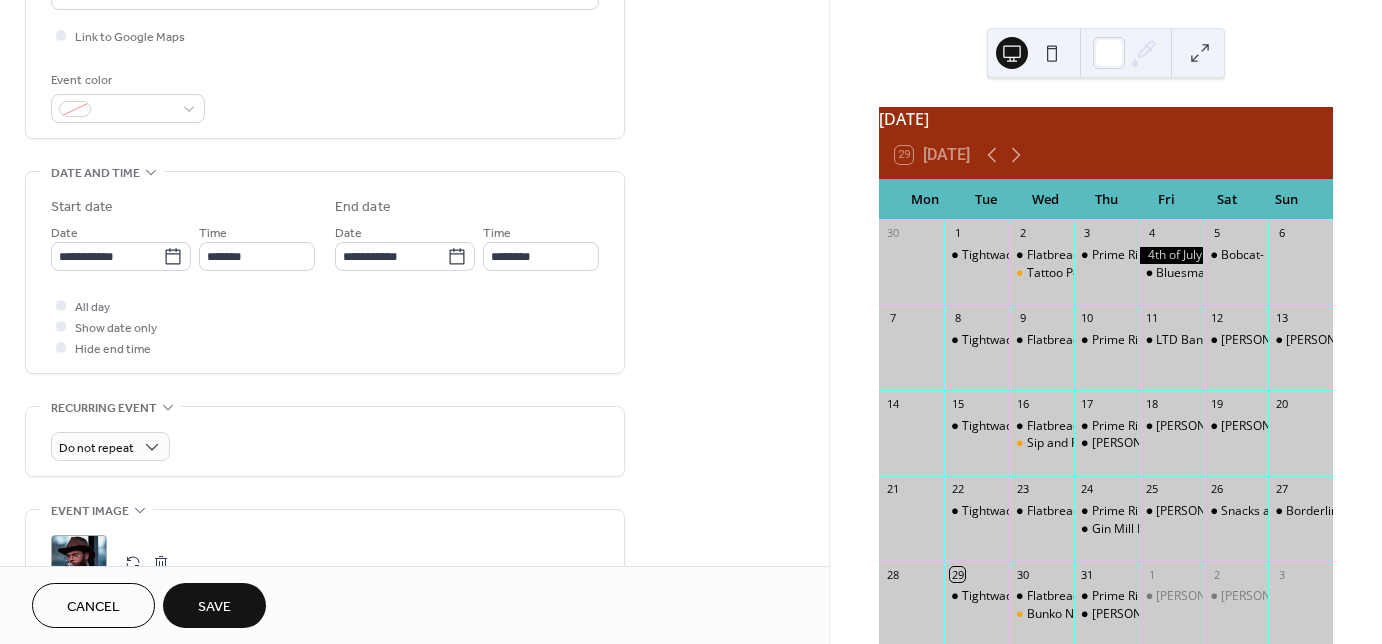 click on "Save" at bounding box center (214, 607) 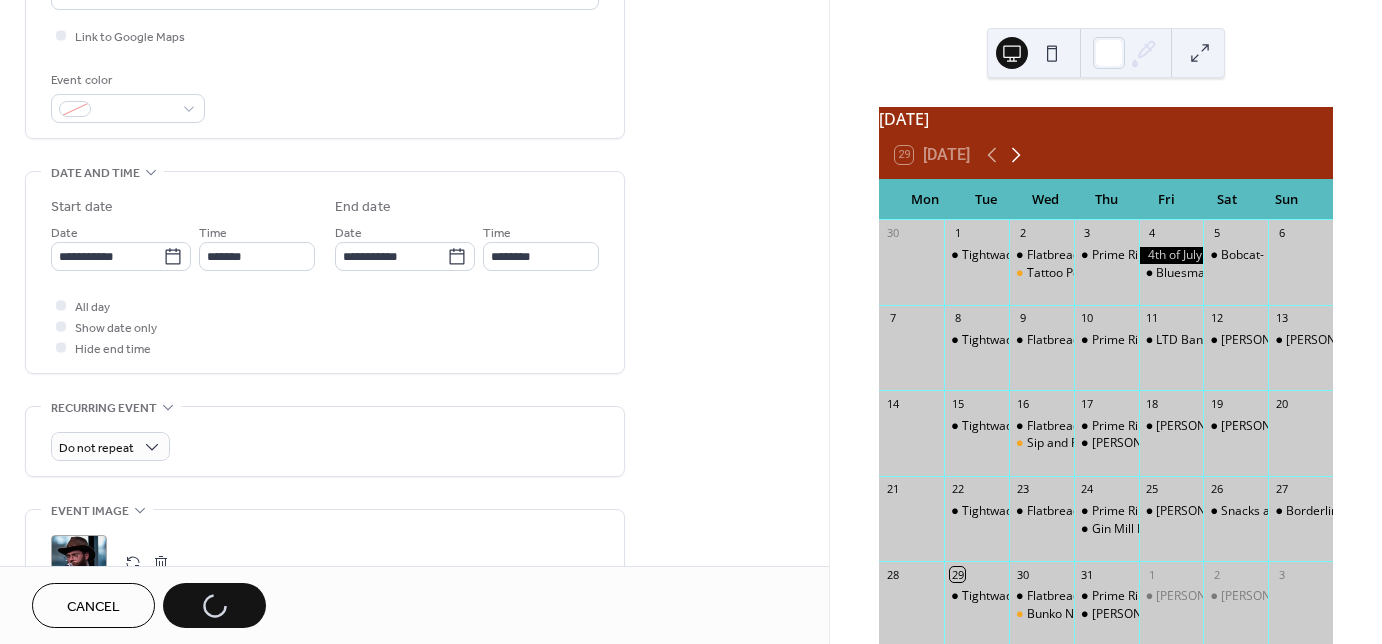 click 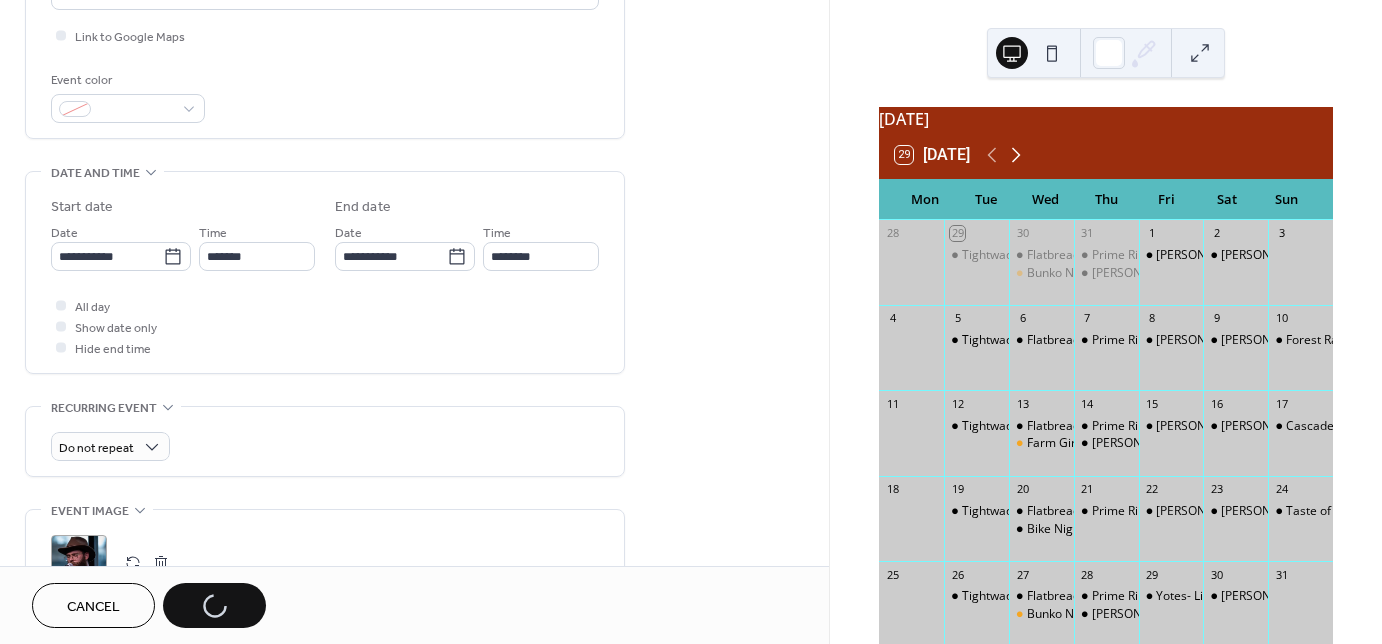 click 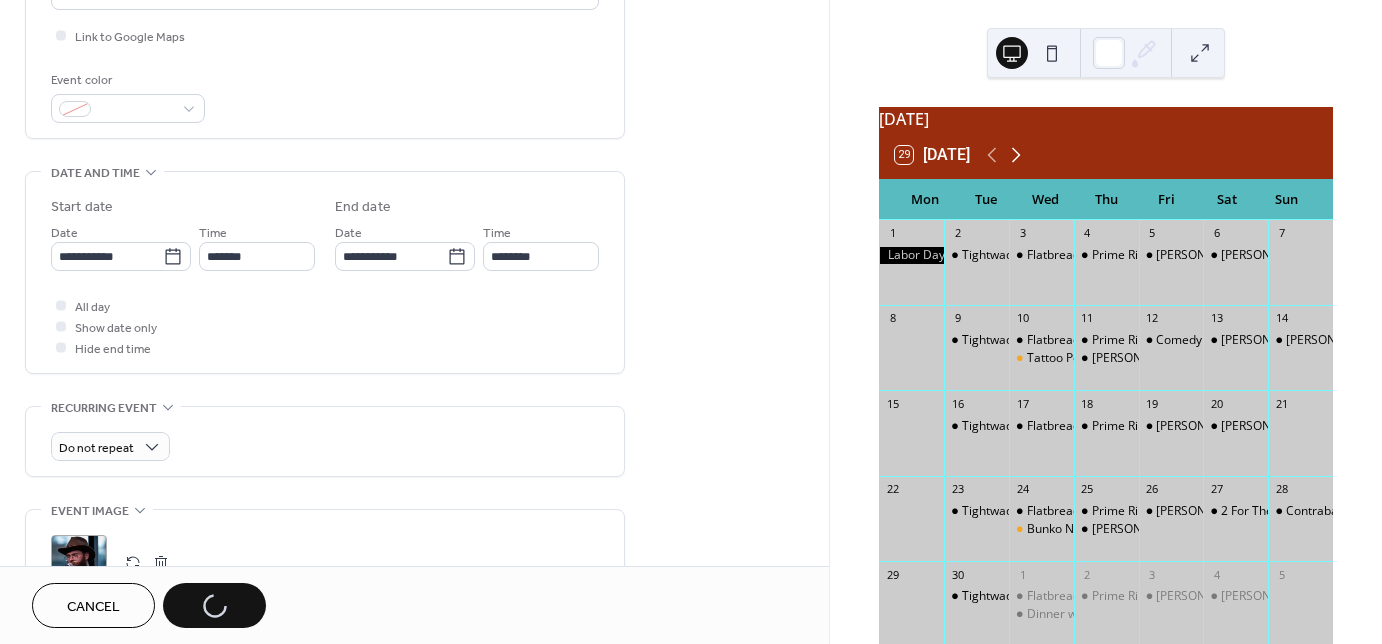 click 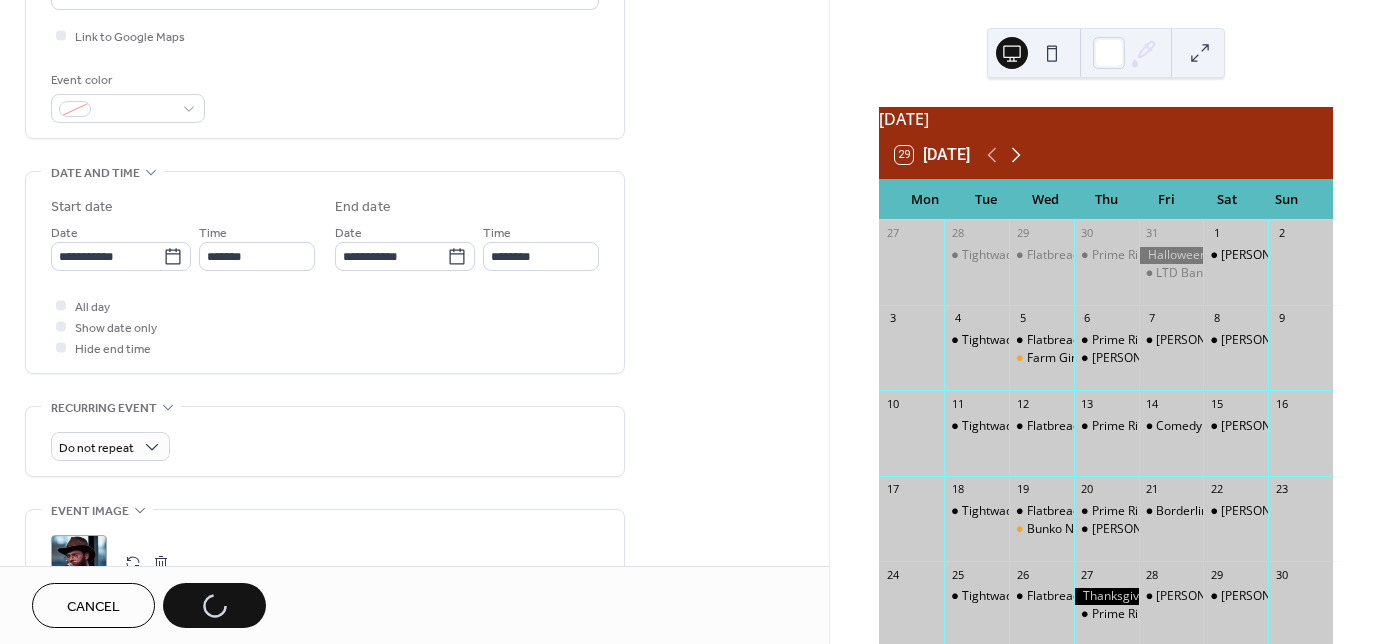 click 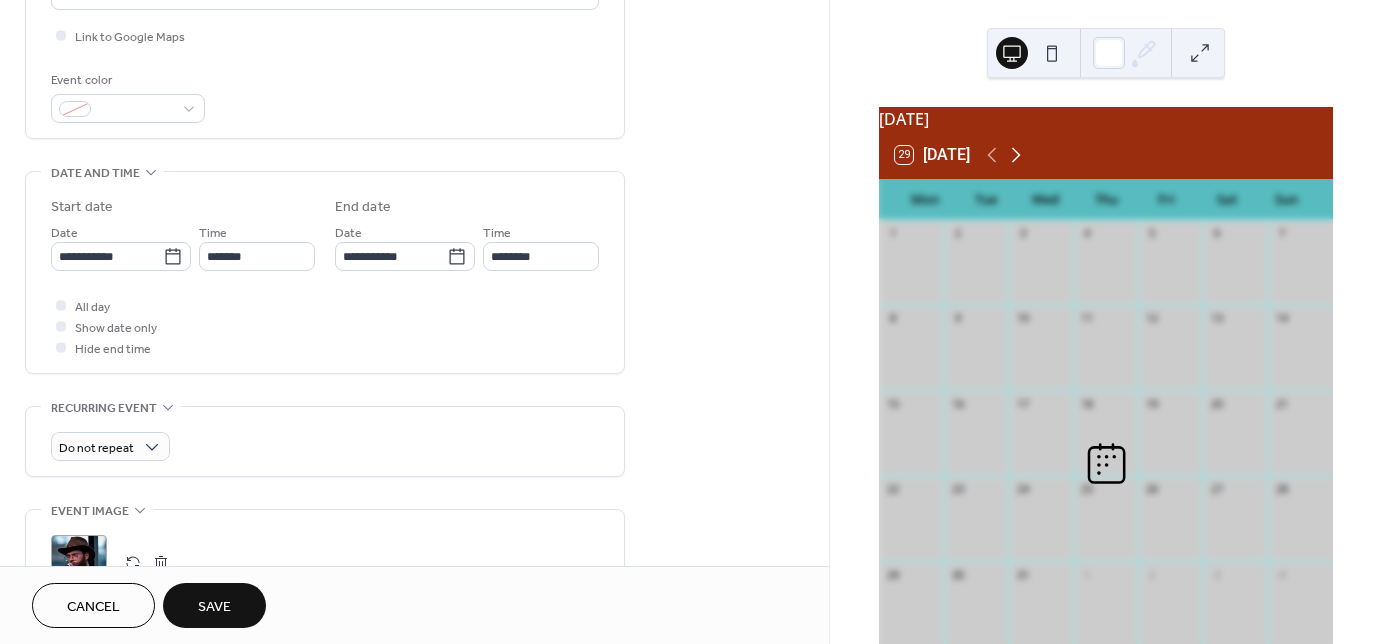 click 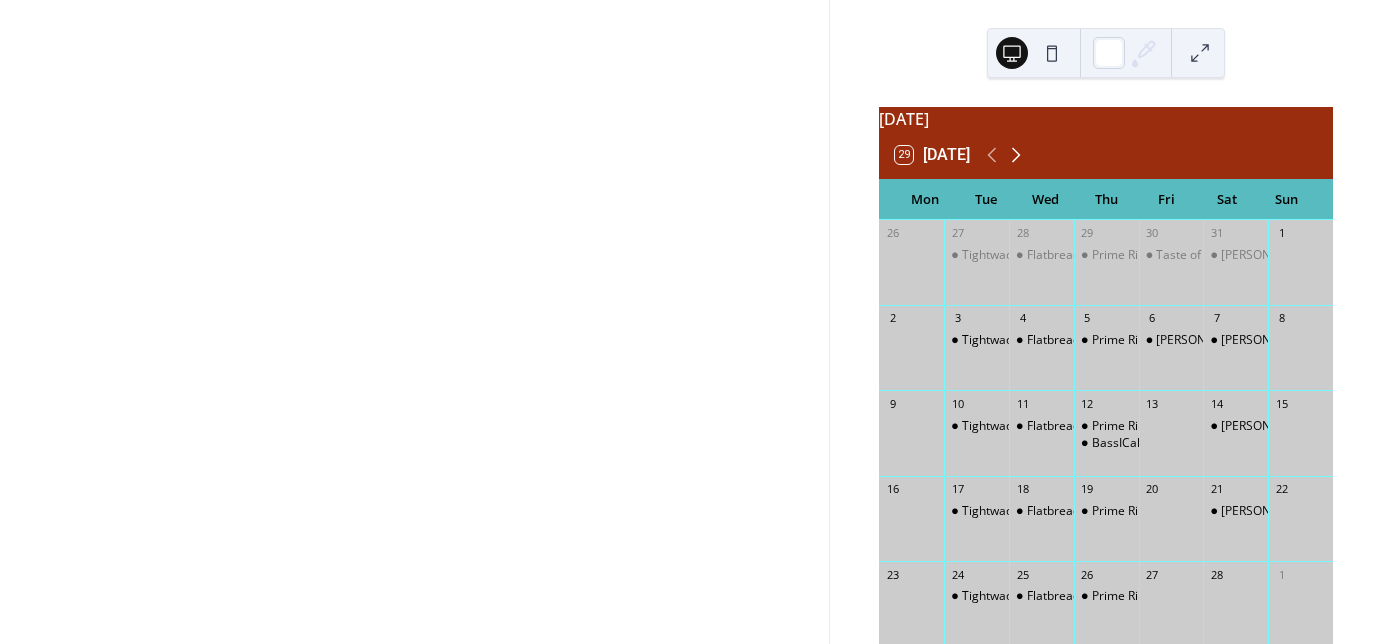 click 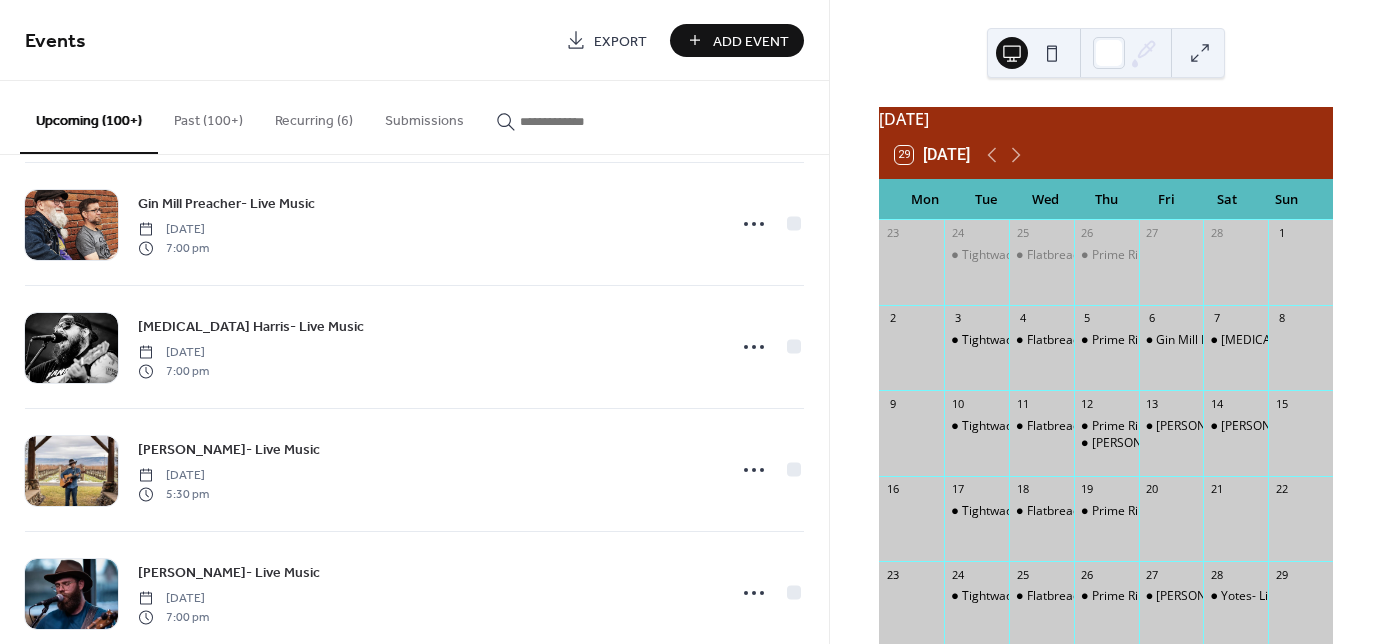 scroll, scrollTop: 11581, scrollLeft: 0, axis: vertical 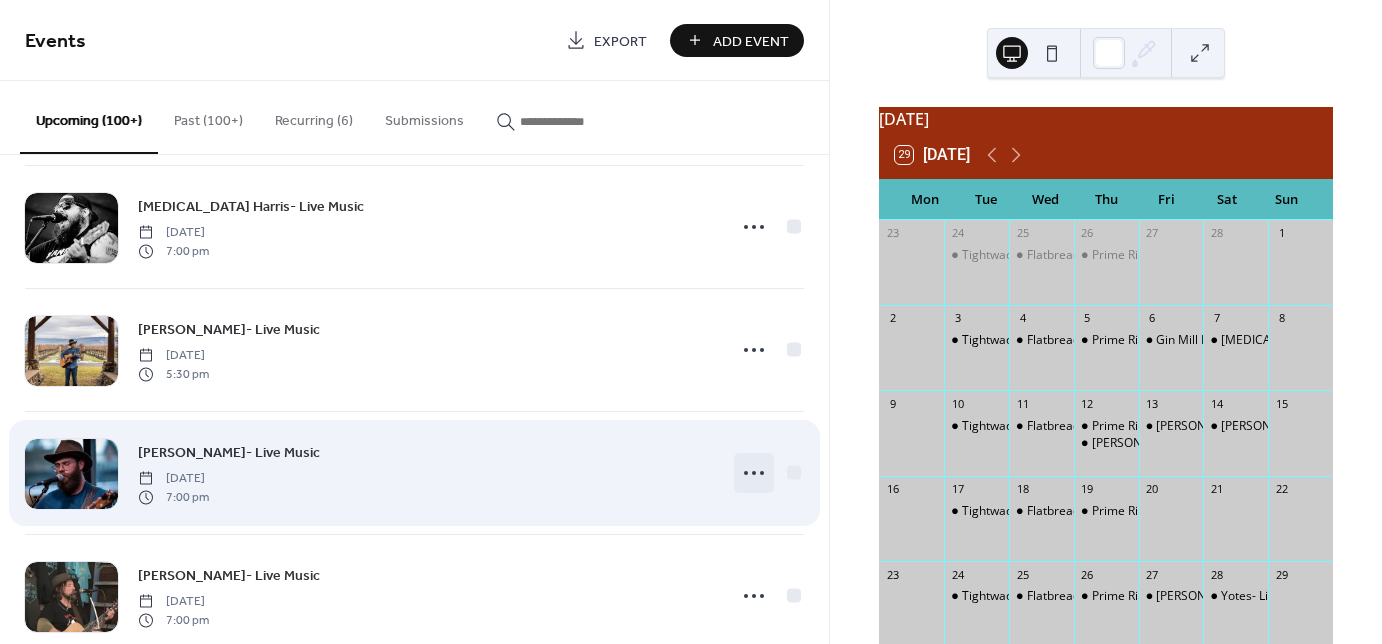 click 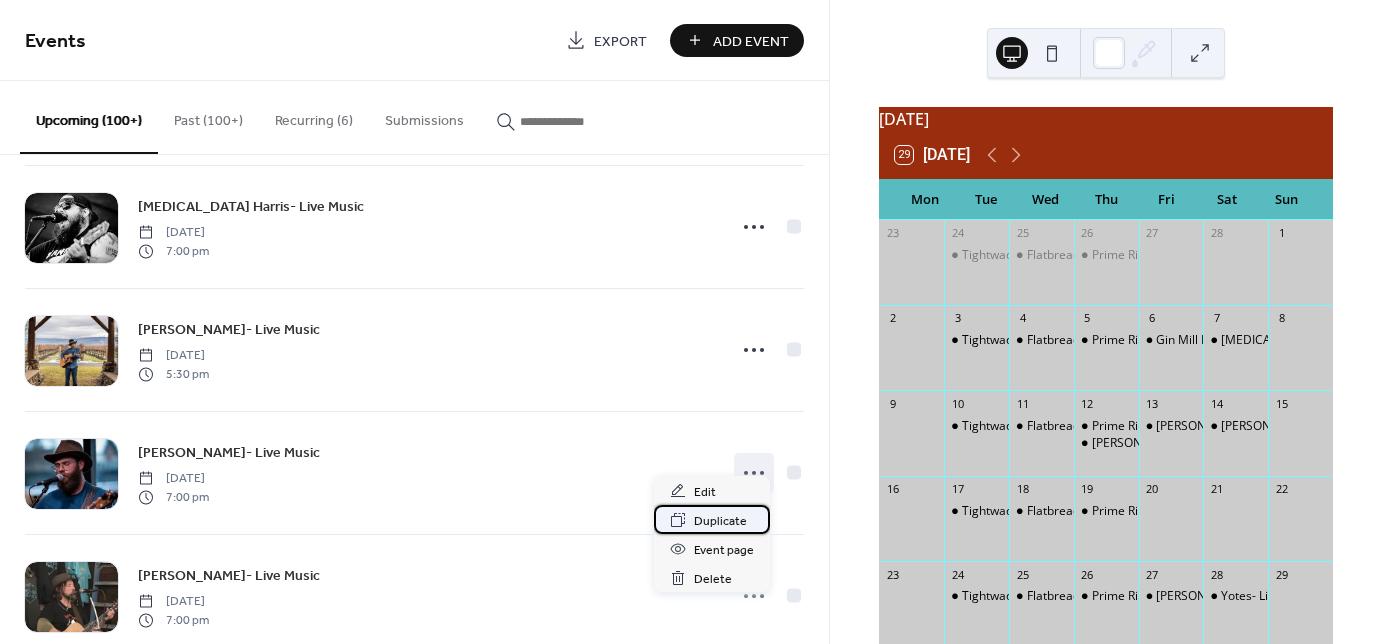 click on "Duplicate" at bounding box center (720, 521) 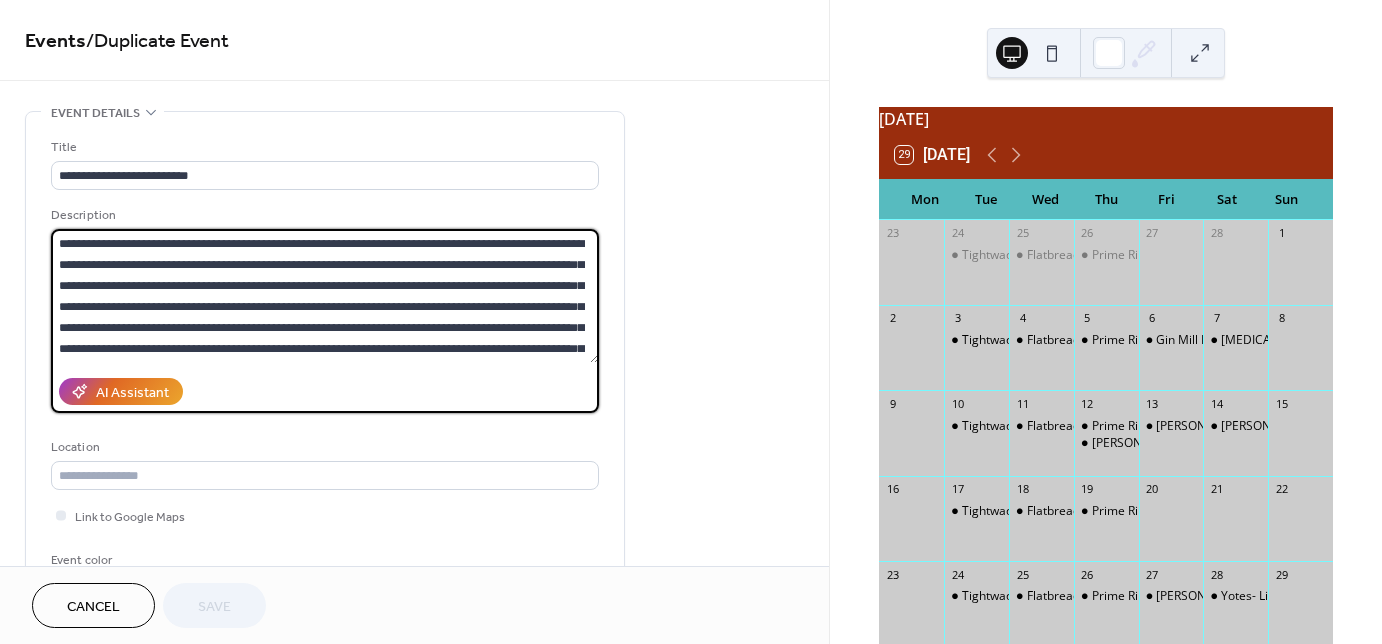 scroll, scrollTop: 84, scrollLeft: 0, axis: vertical 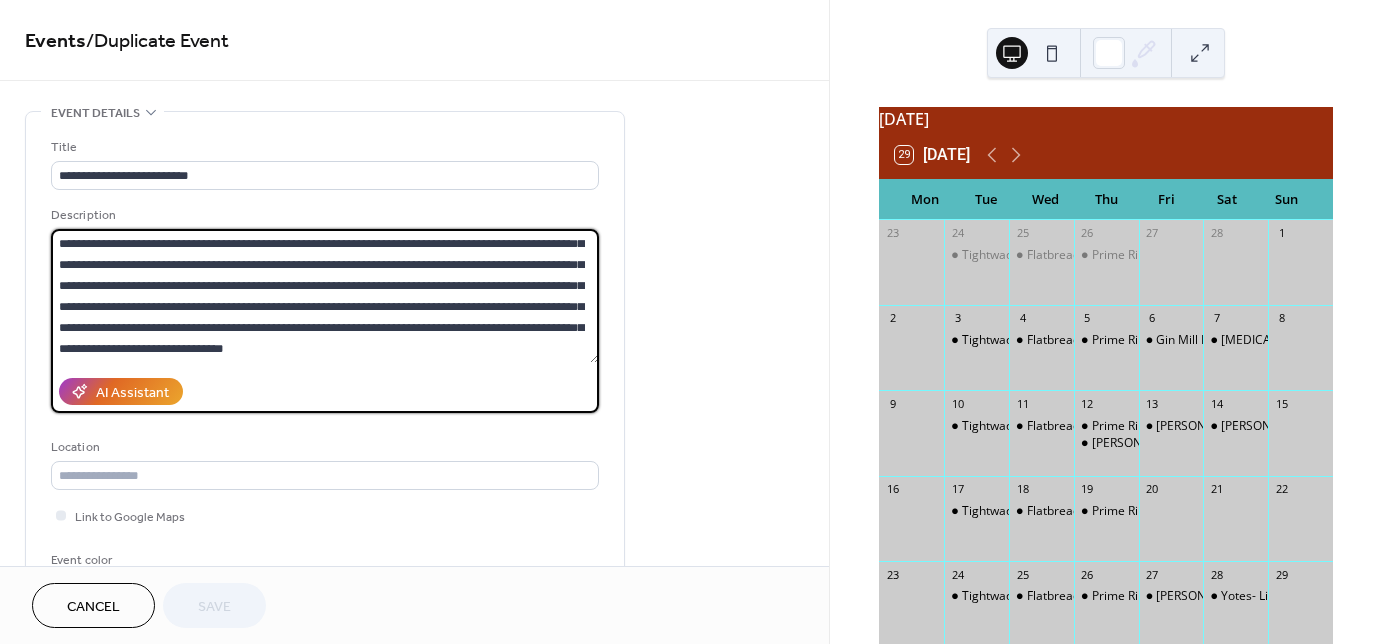 drag, startPoint x: 57, startPoint y: 240, endPoint x: 564, endPoint y: 397, distance: 530.7523 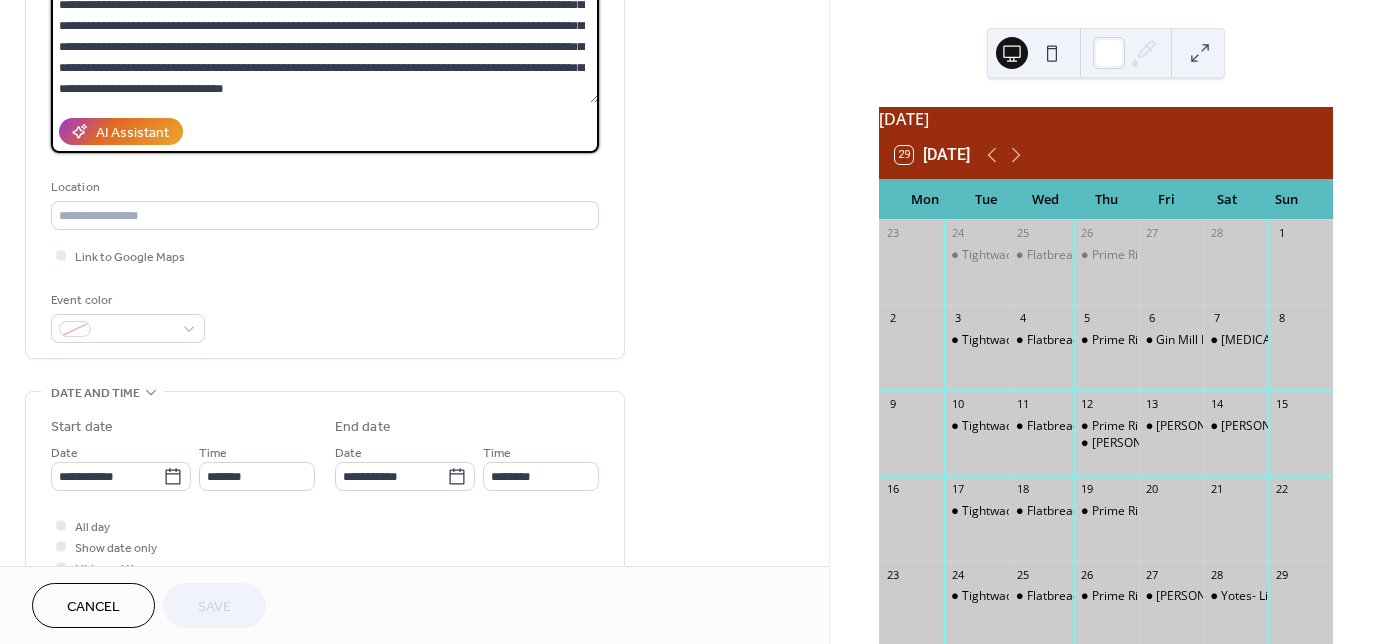 scroll, scrollTop: 320, scrollLeft: 0, axis: vertical 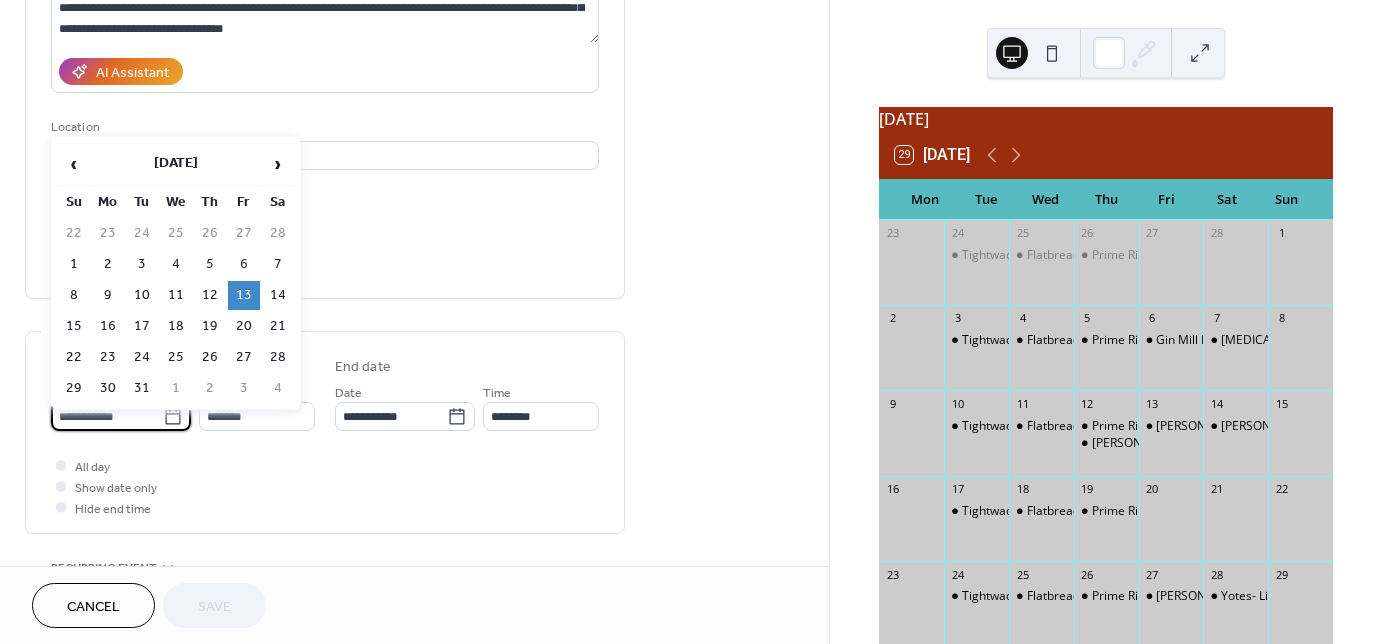 click on "**********" at bounding box center (107, 416) 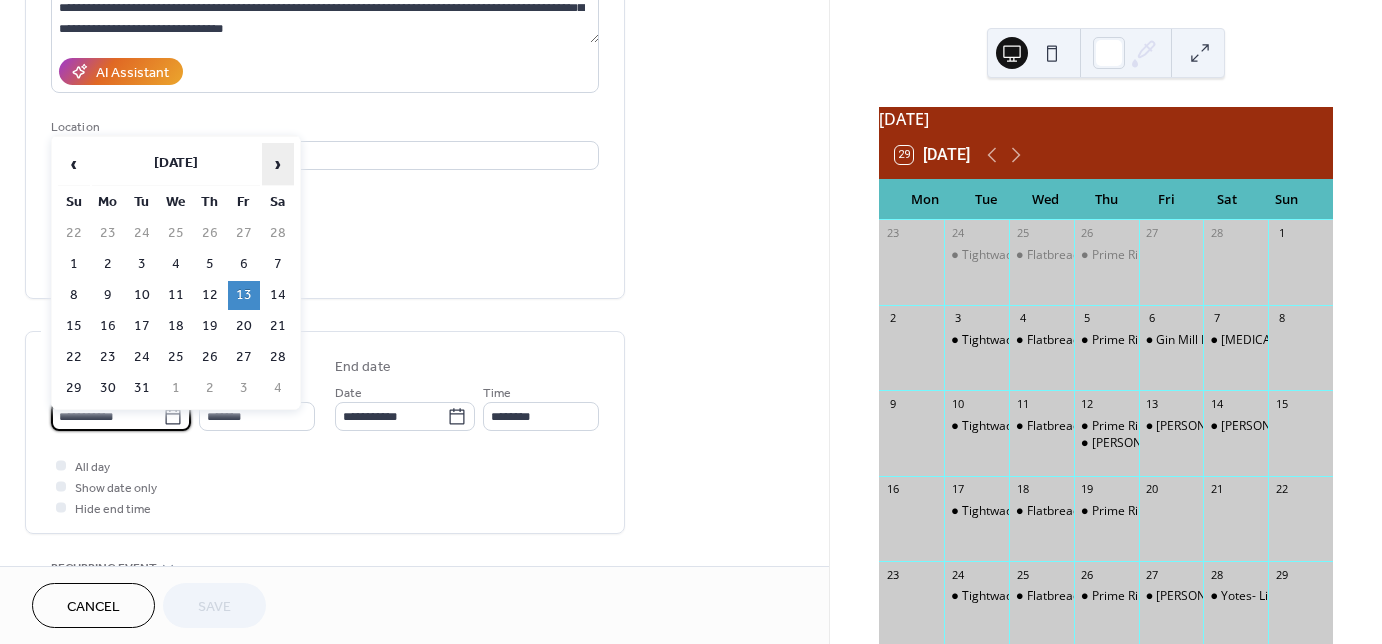 click on "›" at bounding box center [278, 164] 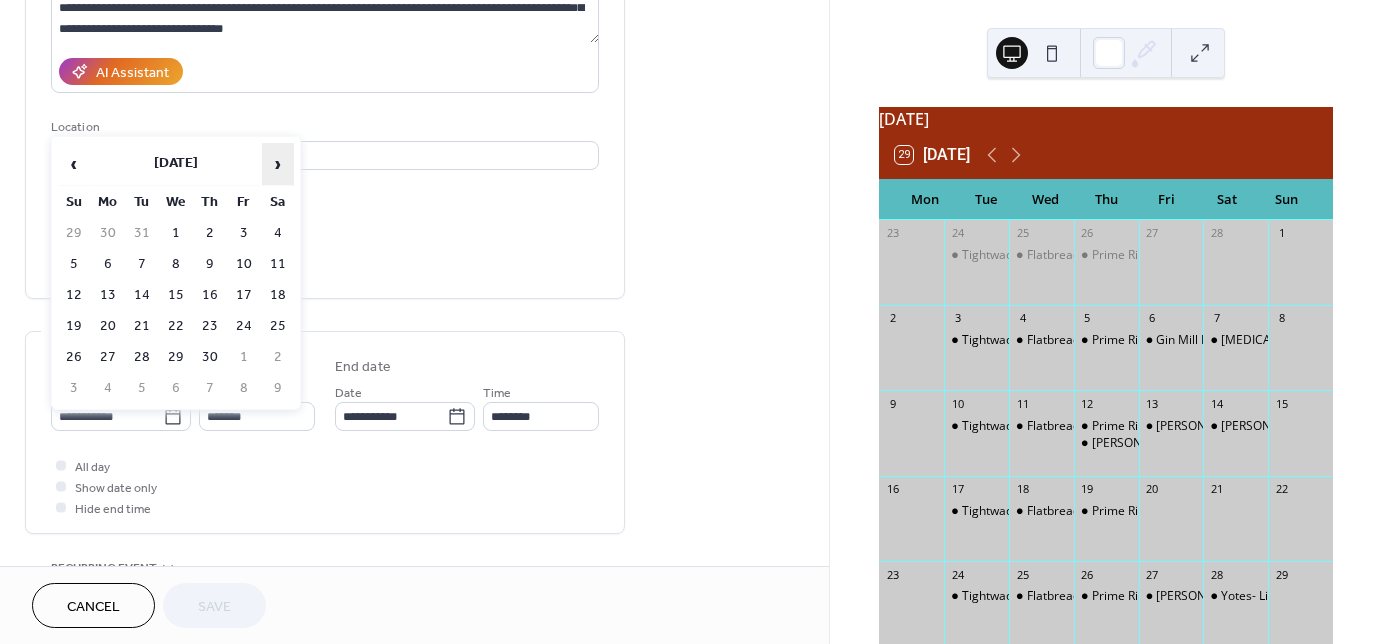 click on "›" at bounding box center (278, 164) 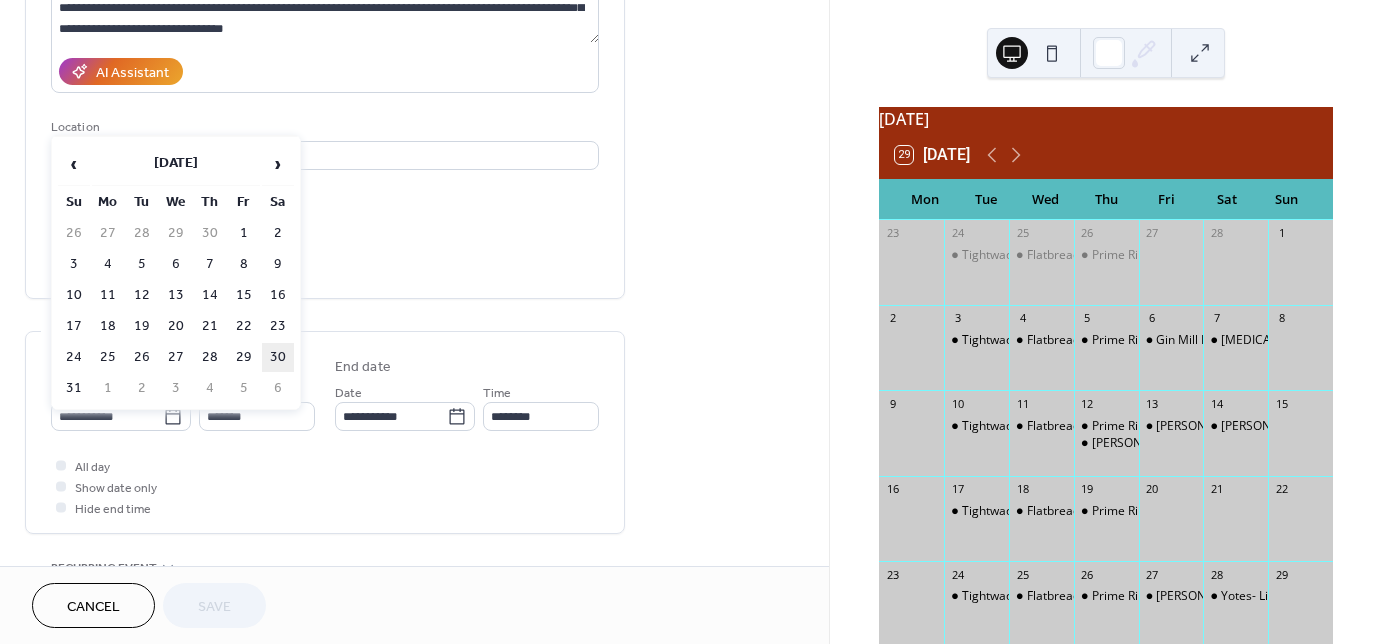 click on "30" at bounding box center (278, 357) 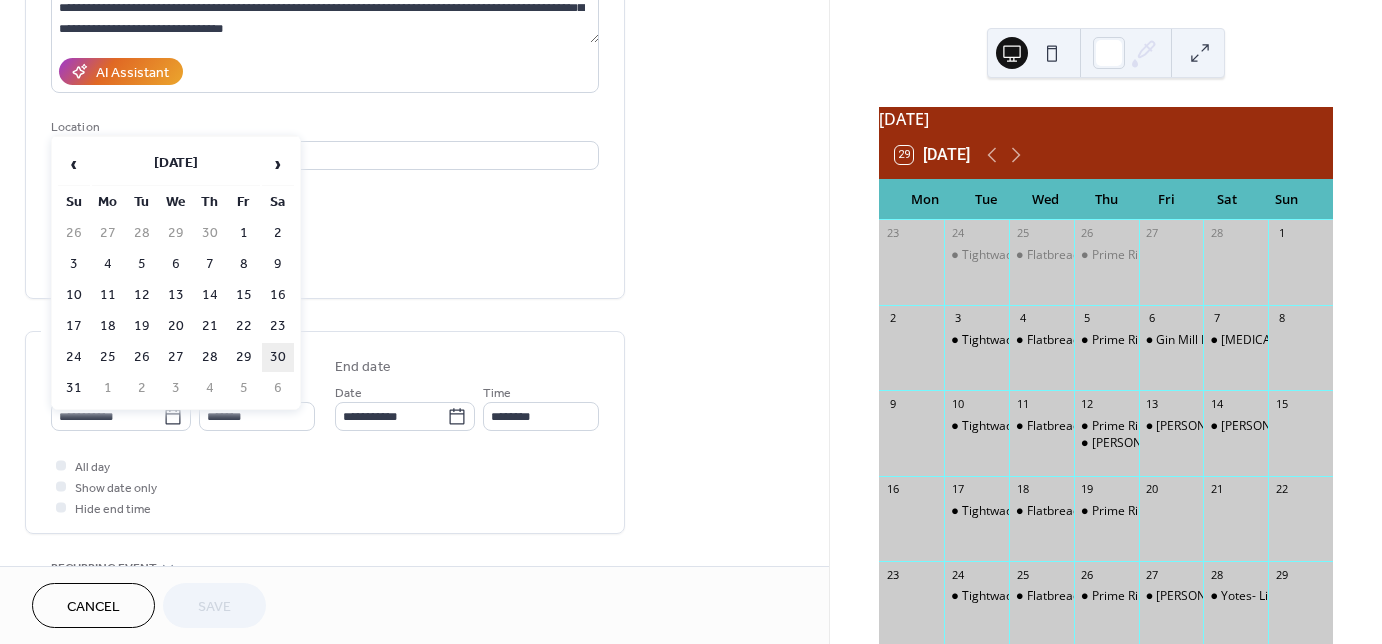 type on "**********" 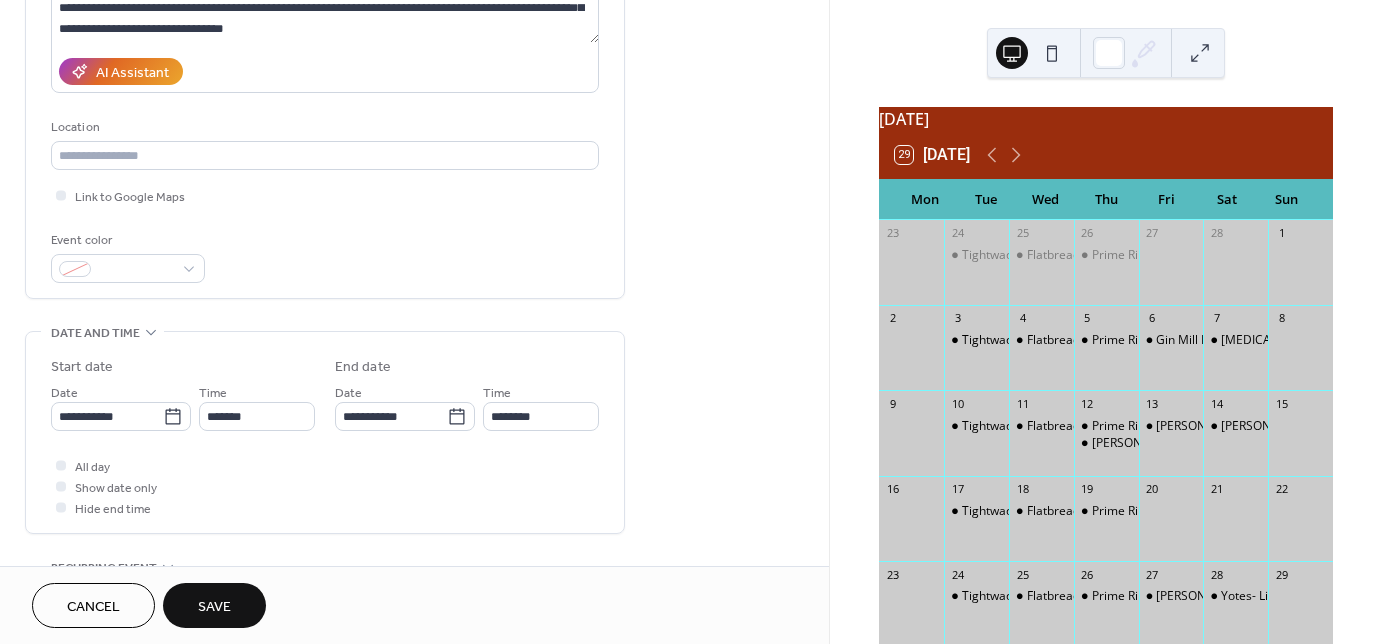 click on "Save" at bounding box center (214, 607) 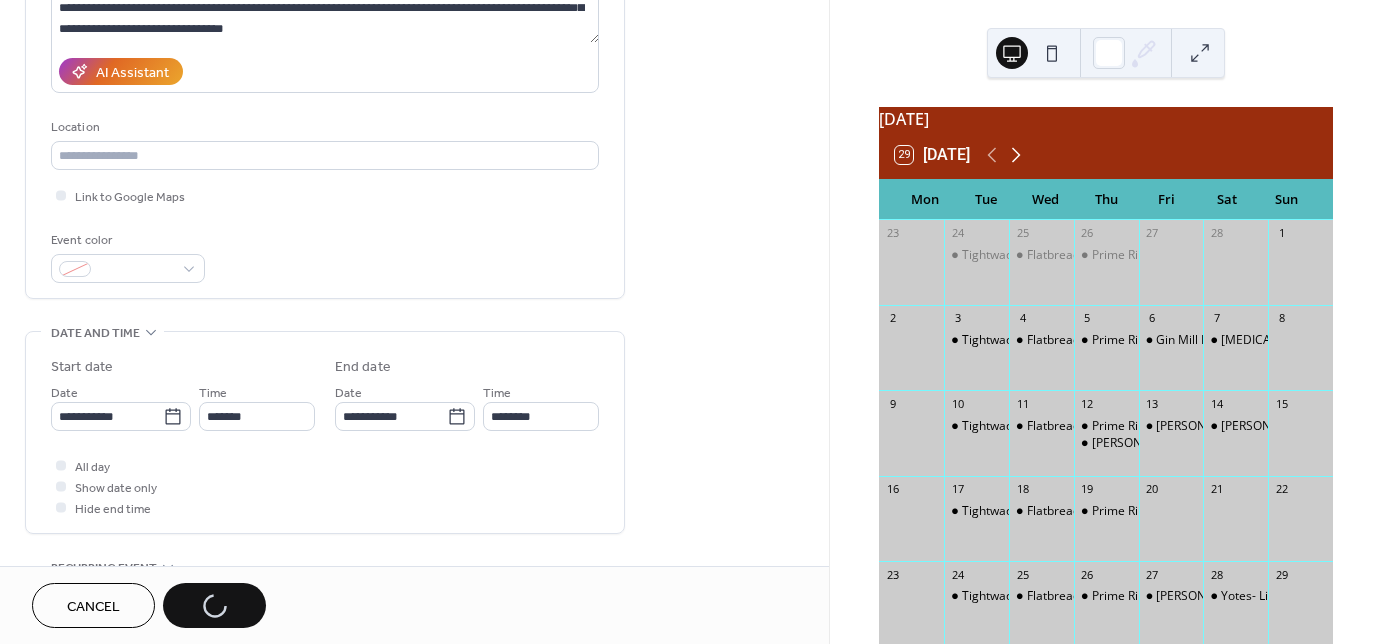 click 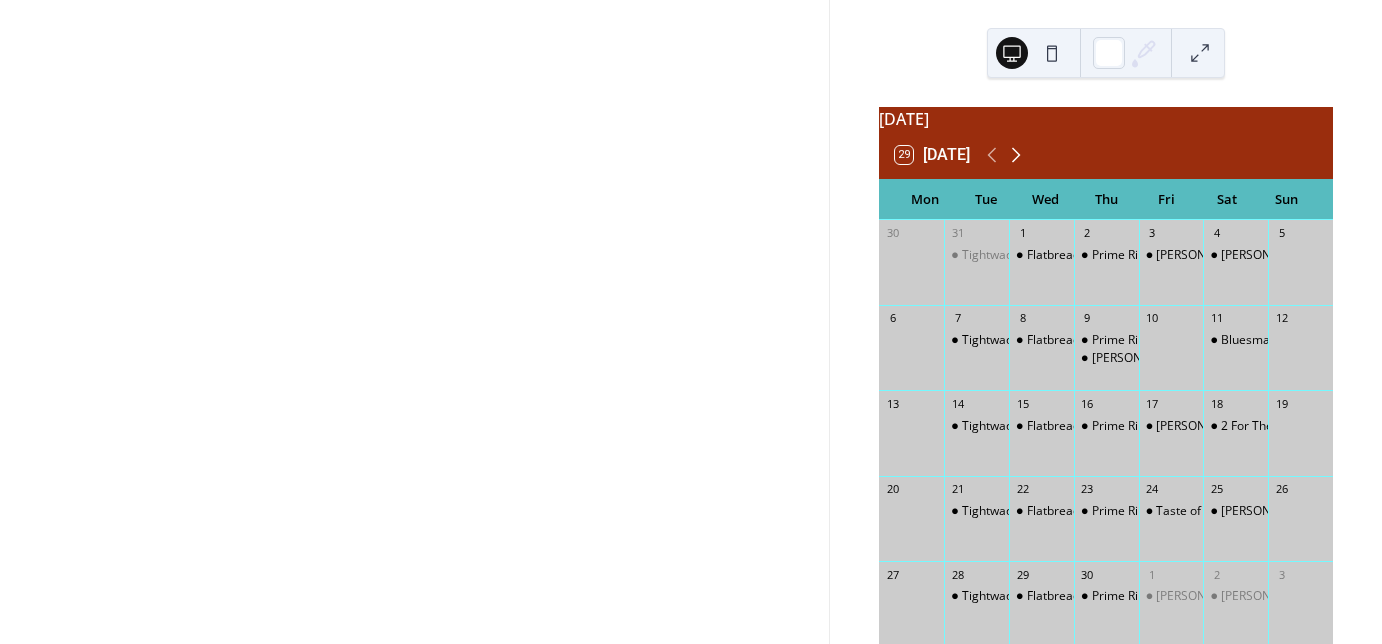 click 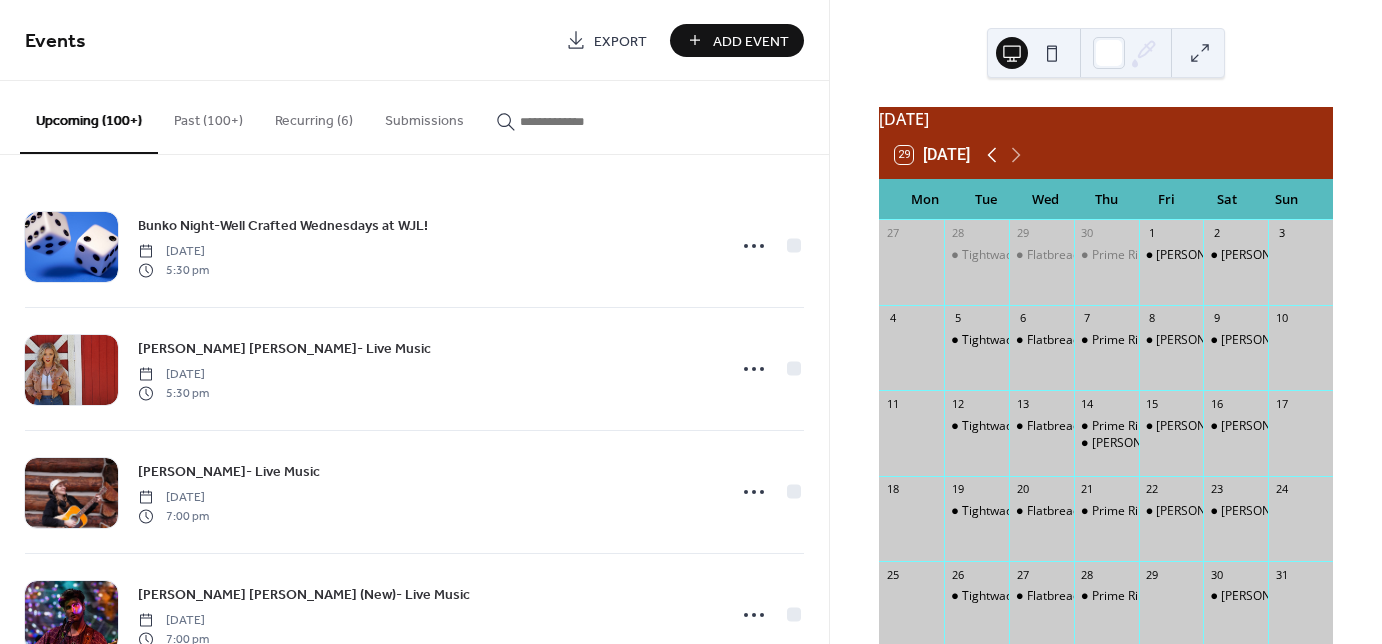 click 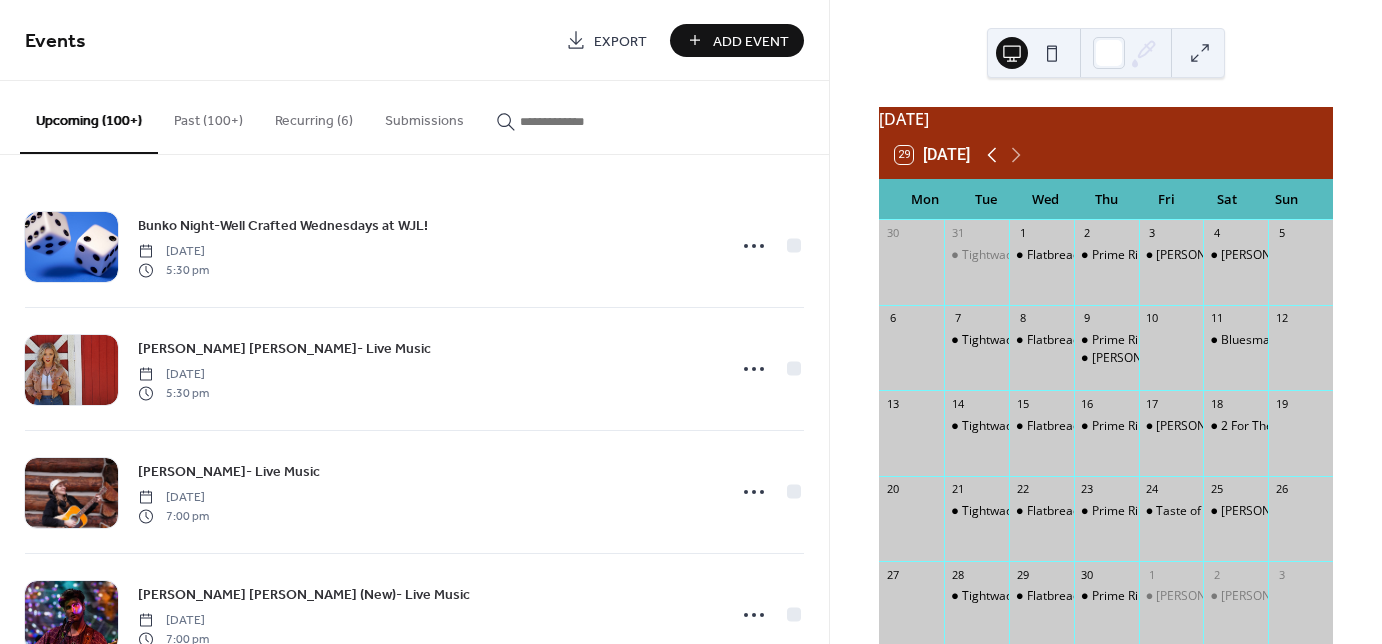 click 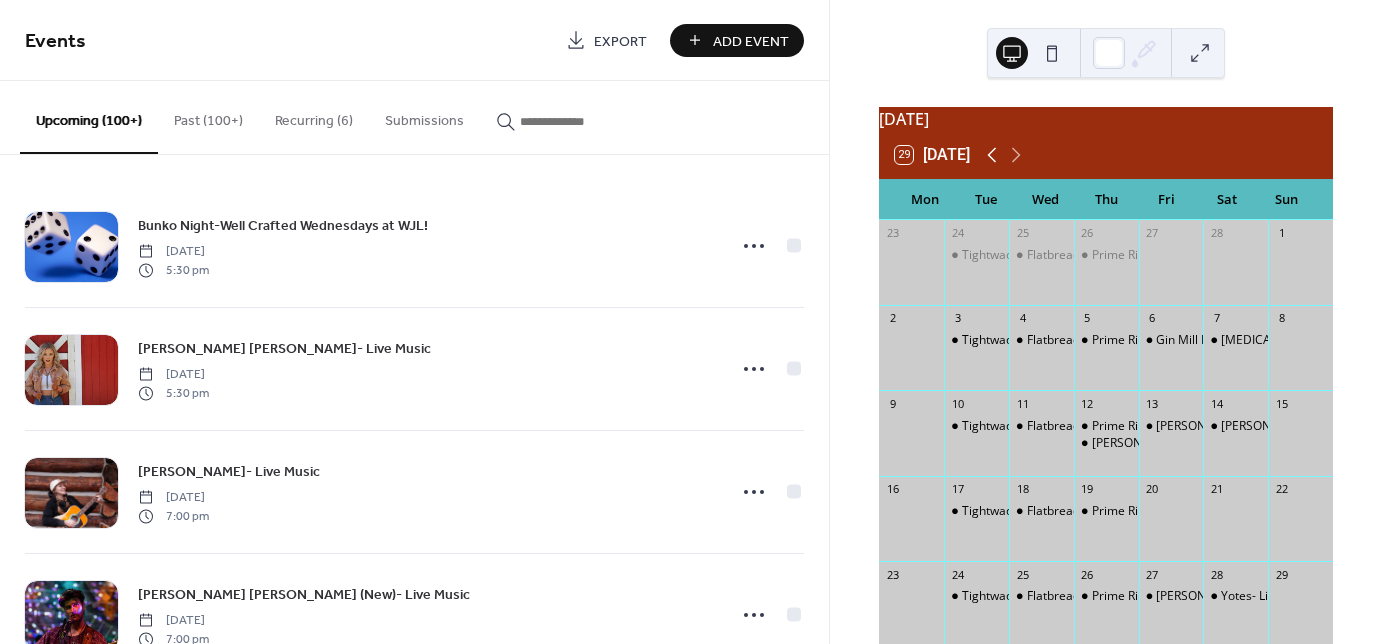 click 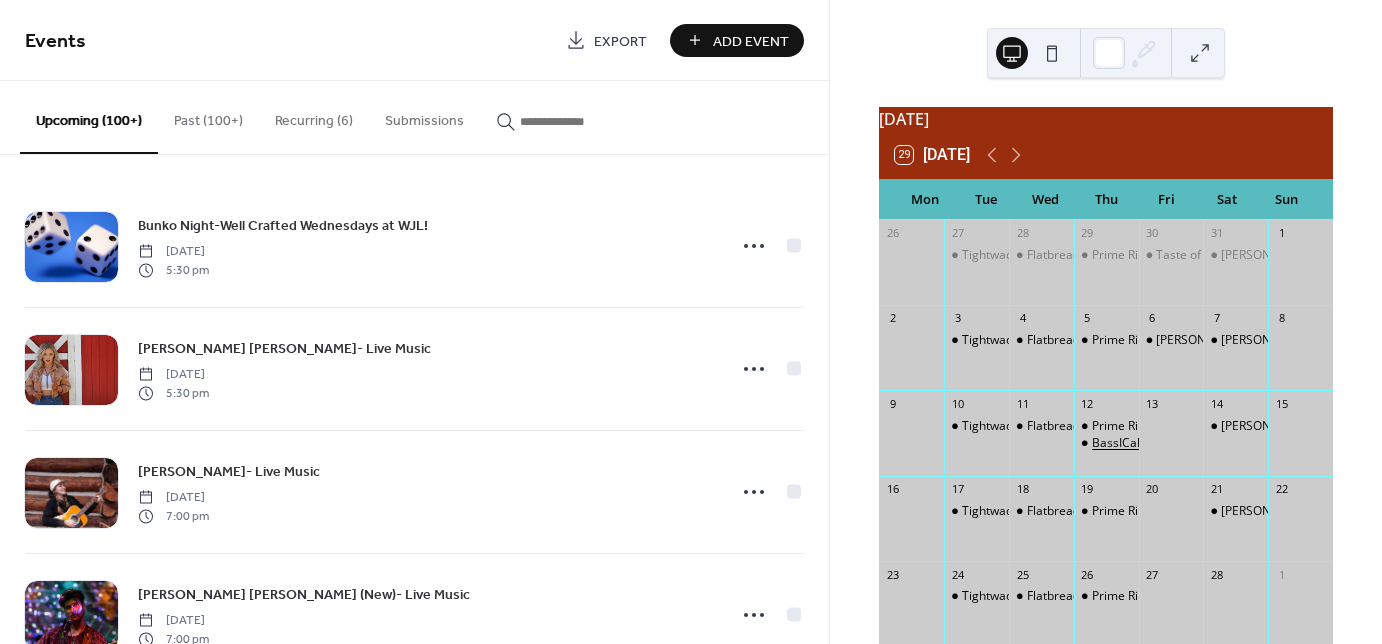 click on "BassICally (New)- Live Music" at bounding box center [1171, 443] 